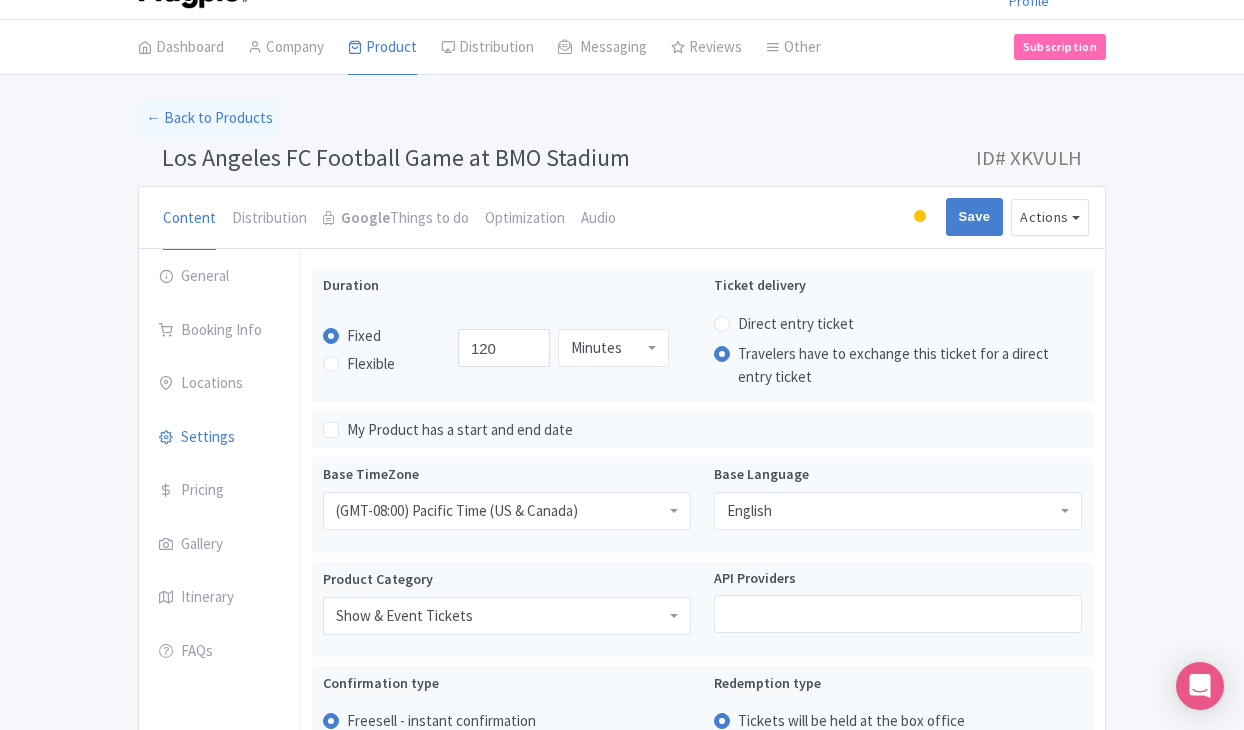 scroll, scrollTop: 43, scrollLeft: 0, axis: vertical 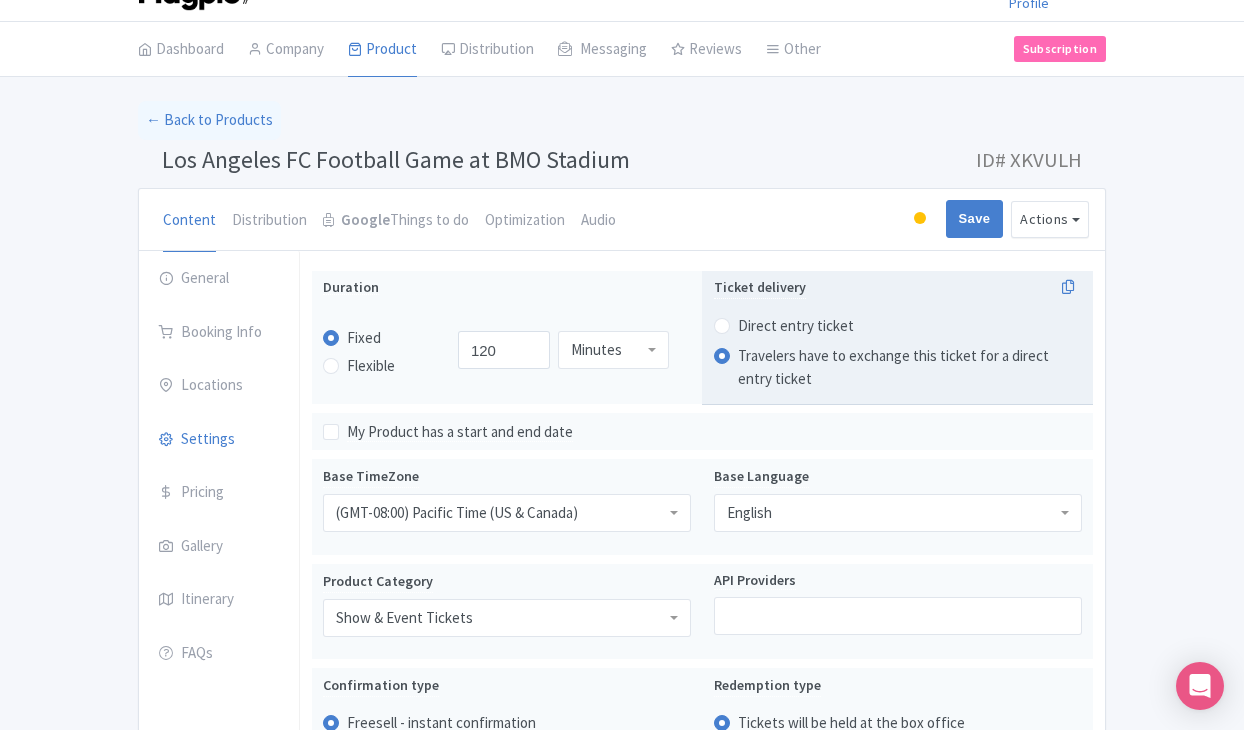 click on "Direct entry ticket" at bounding box center [796, 326] 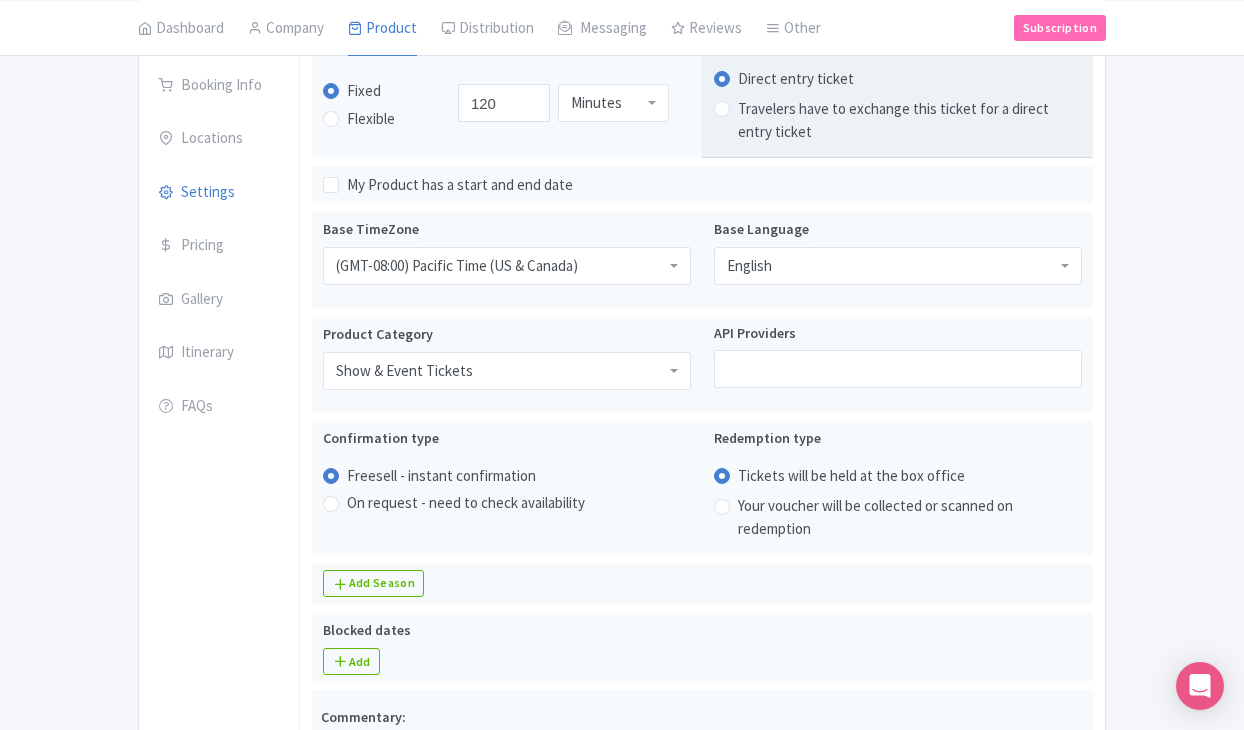 scroll, scrollTop: 337, scrollLeft: 0, axis: vertical 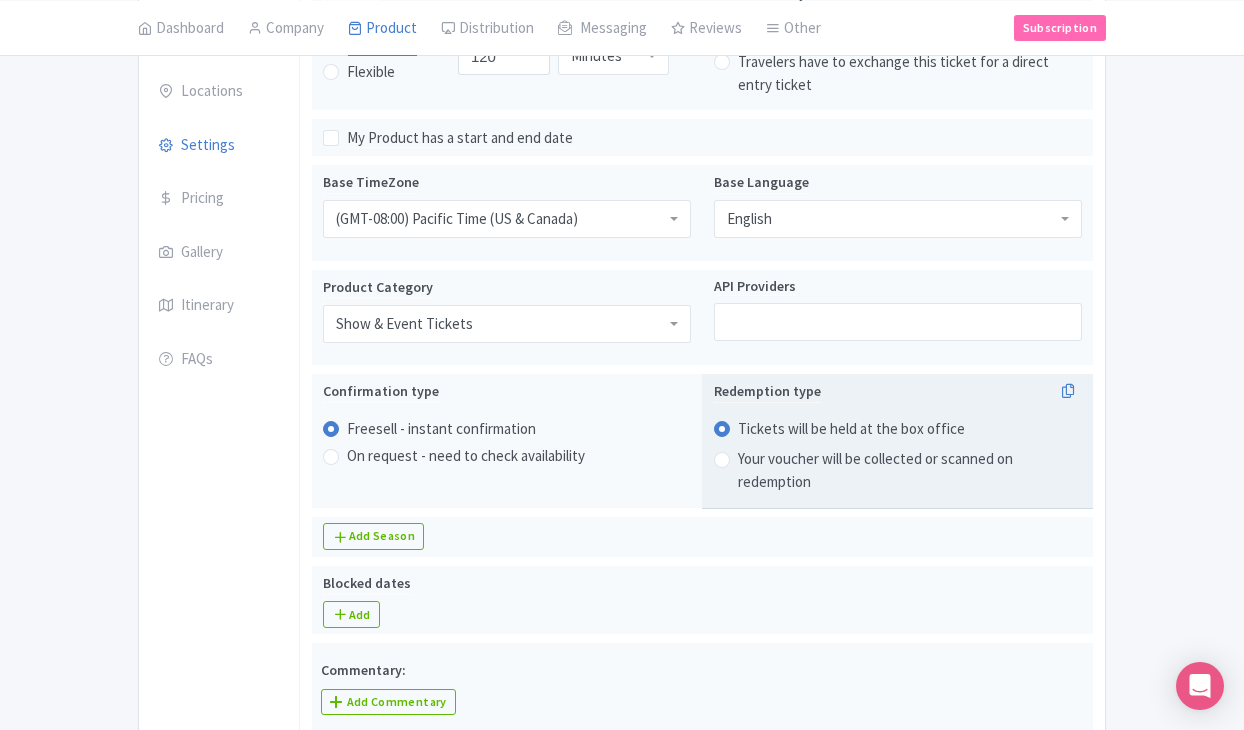 click on "Your voucher will be collected or scanned on redemption" at bounding box center (910, 470) 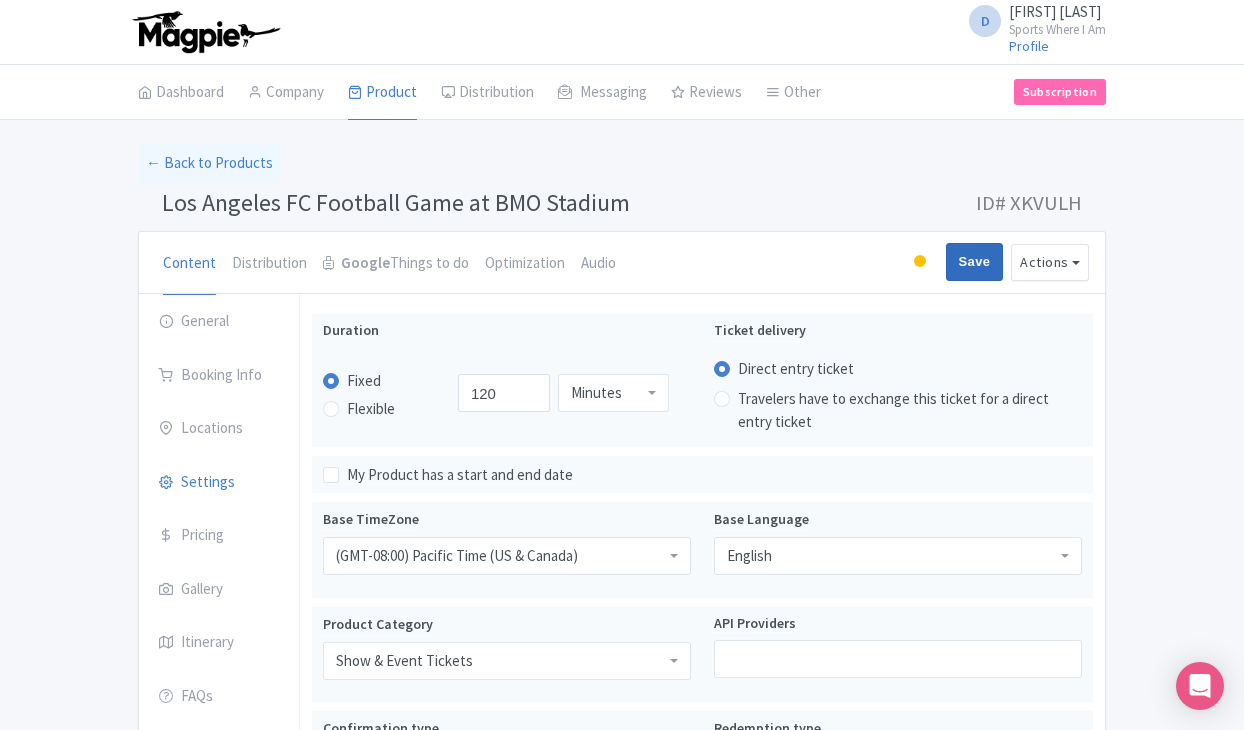 scroll, scrollTop: 0, scrollLeft: 0, axis: both 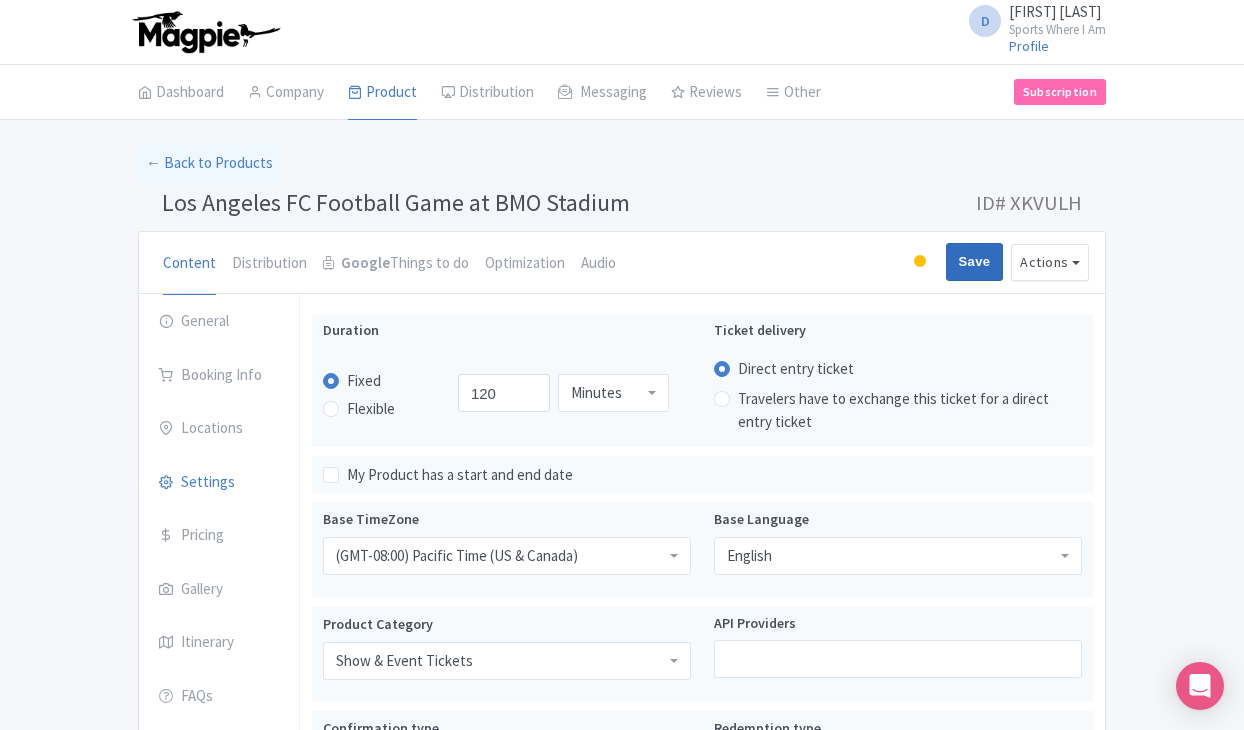 click on "Save" at bounding box center [975, 262] 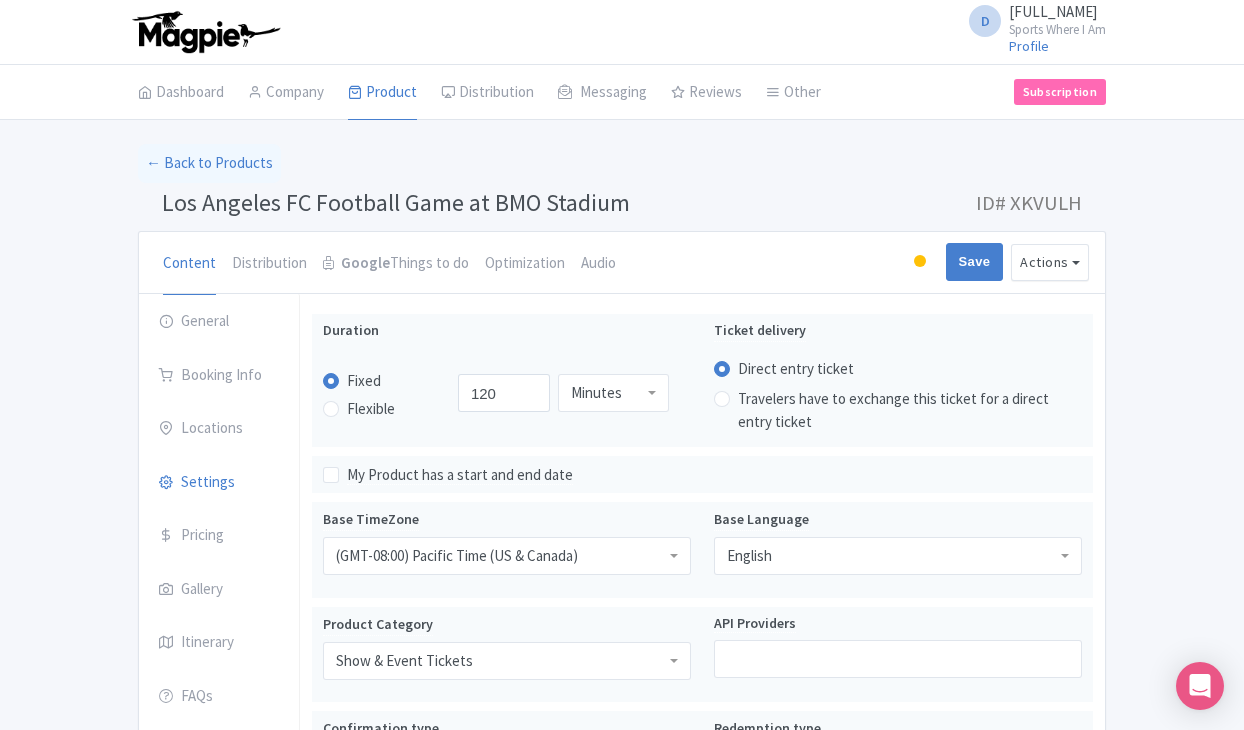 scroll, scrollTop: 0, scrollLeft: 0, axis: both 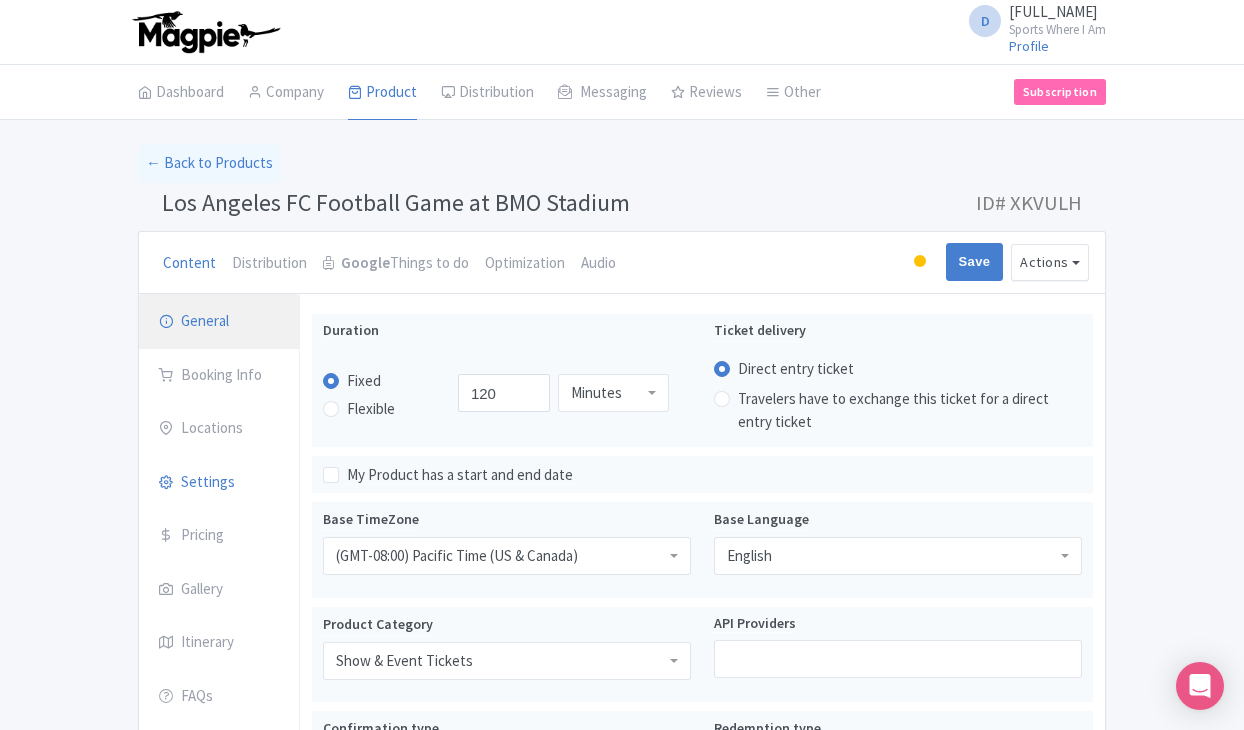 click on "General" at bounding box center (219, 322) 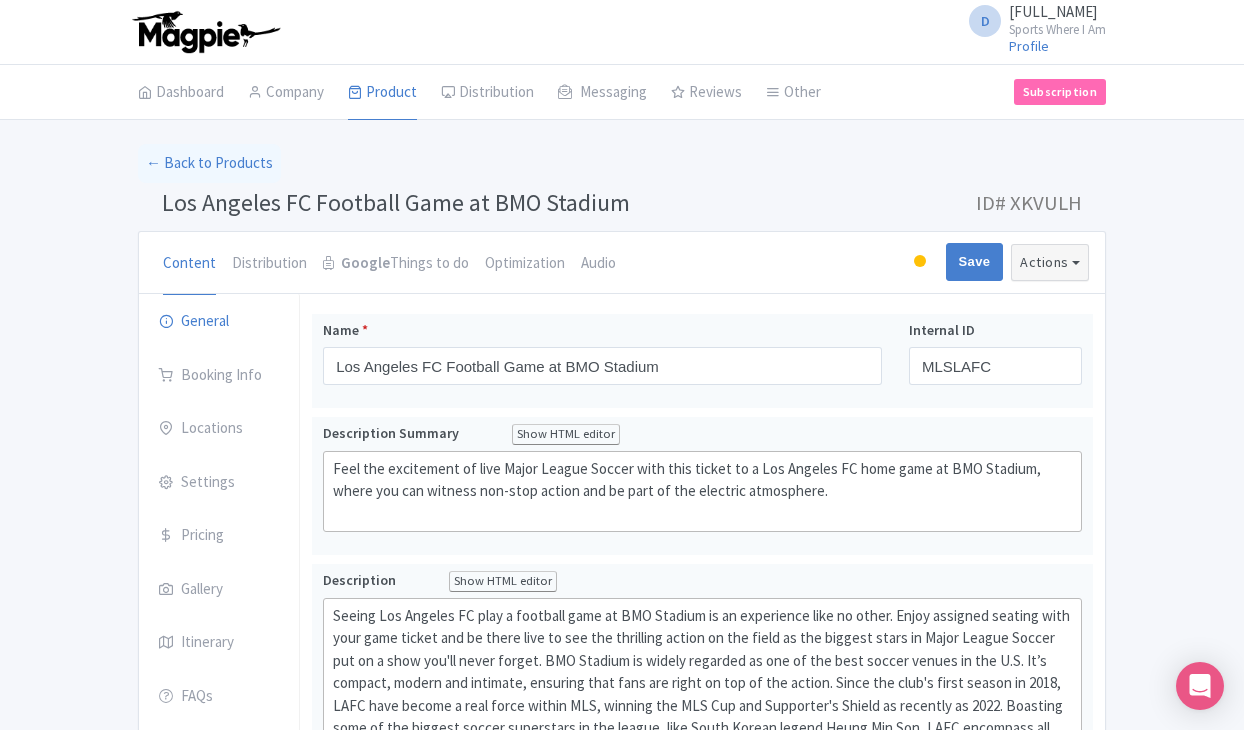 click on "Actions" at bounding box center [1050, 262] 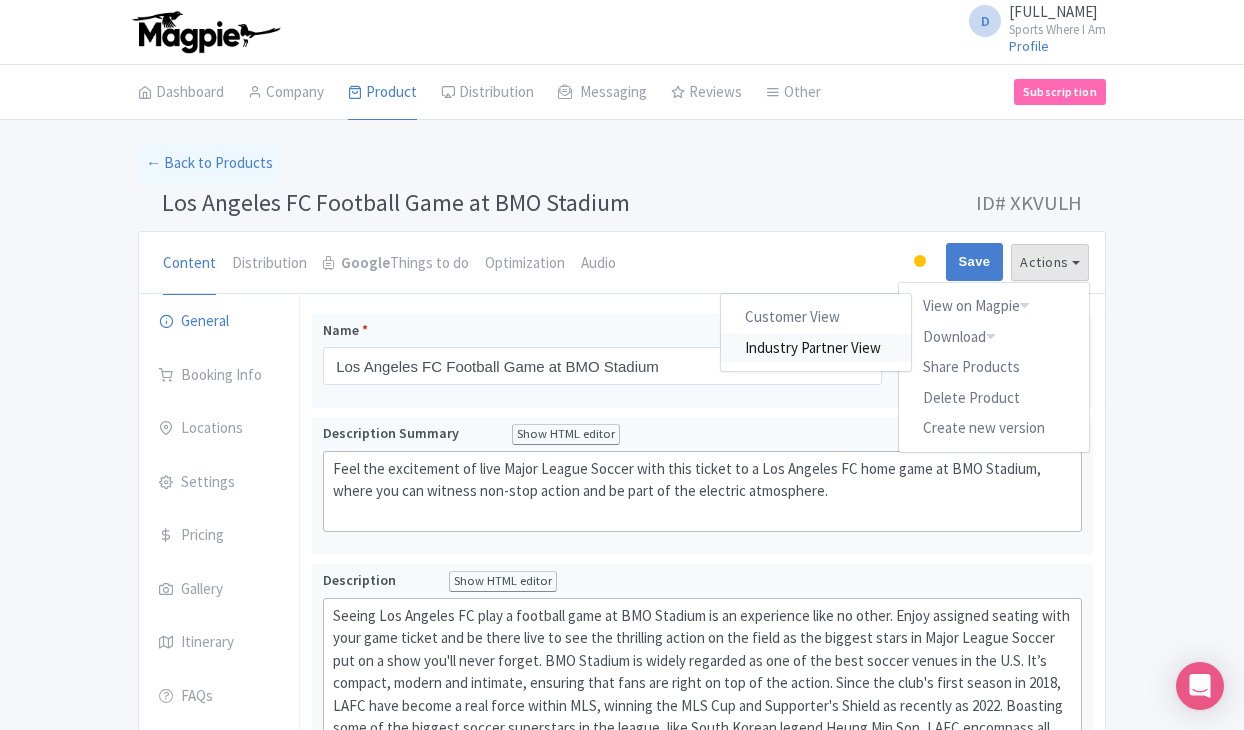 click on "Industry Partner View" at bounding box center [817, 347] 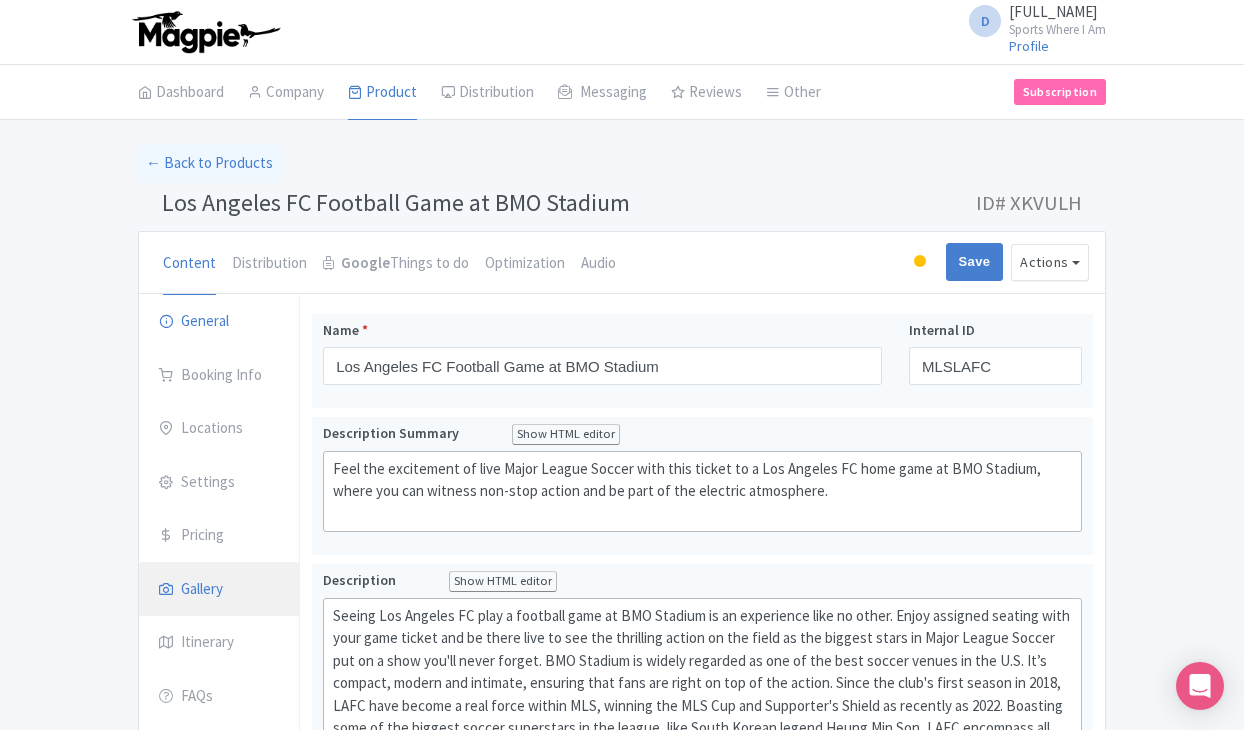 click on "Gallery" at bounding box center [219, 590] 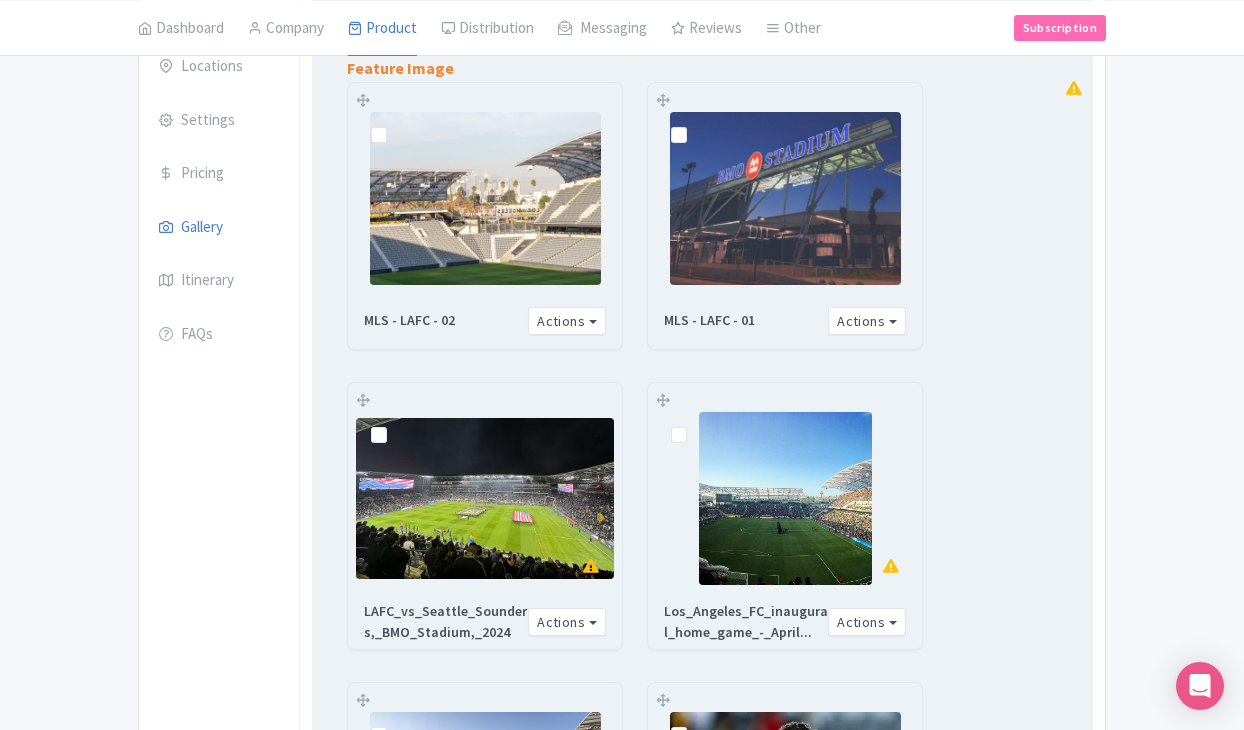 scroll, scrollTop: 335, scrollLeft: 0, axis: vertical 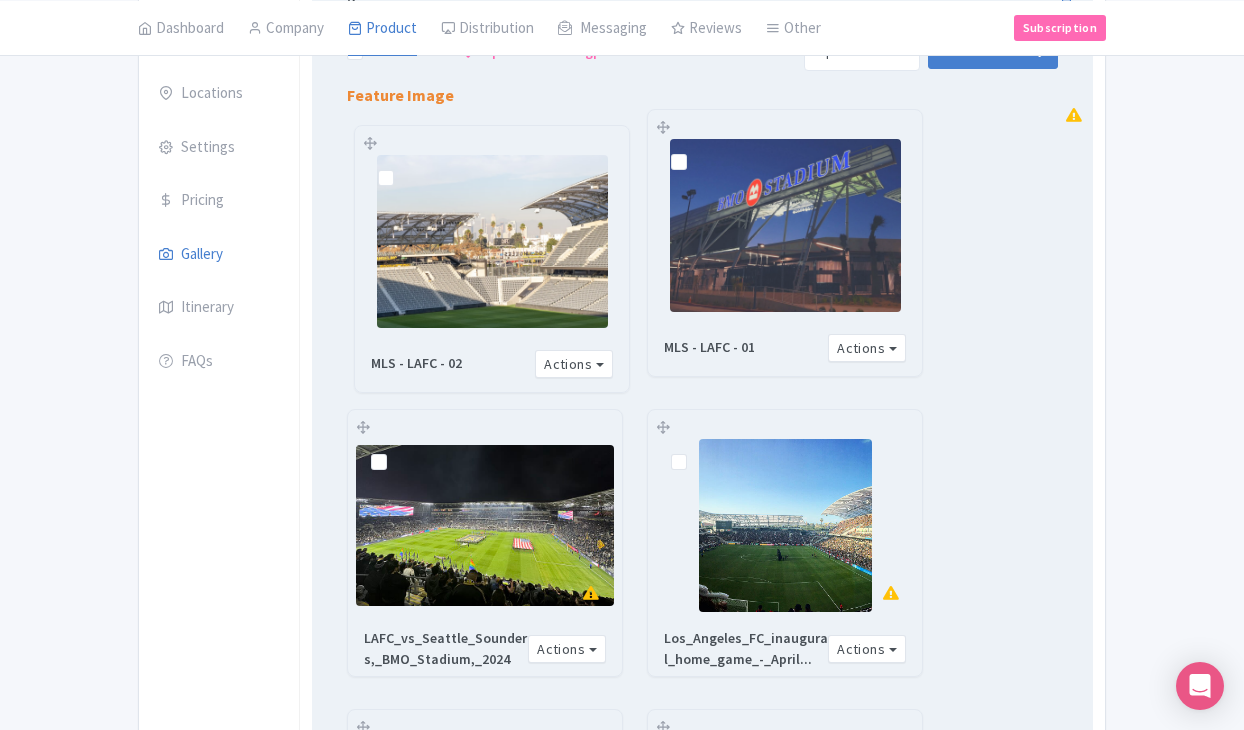 drag, startPoint x: 360, startPoint y: 121, endPoint x: 367, endPoint y: 137, distance: 17.464249 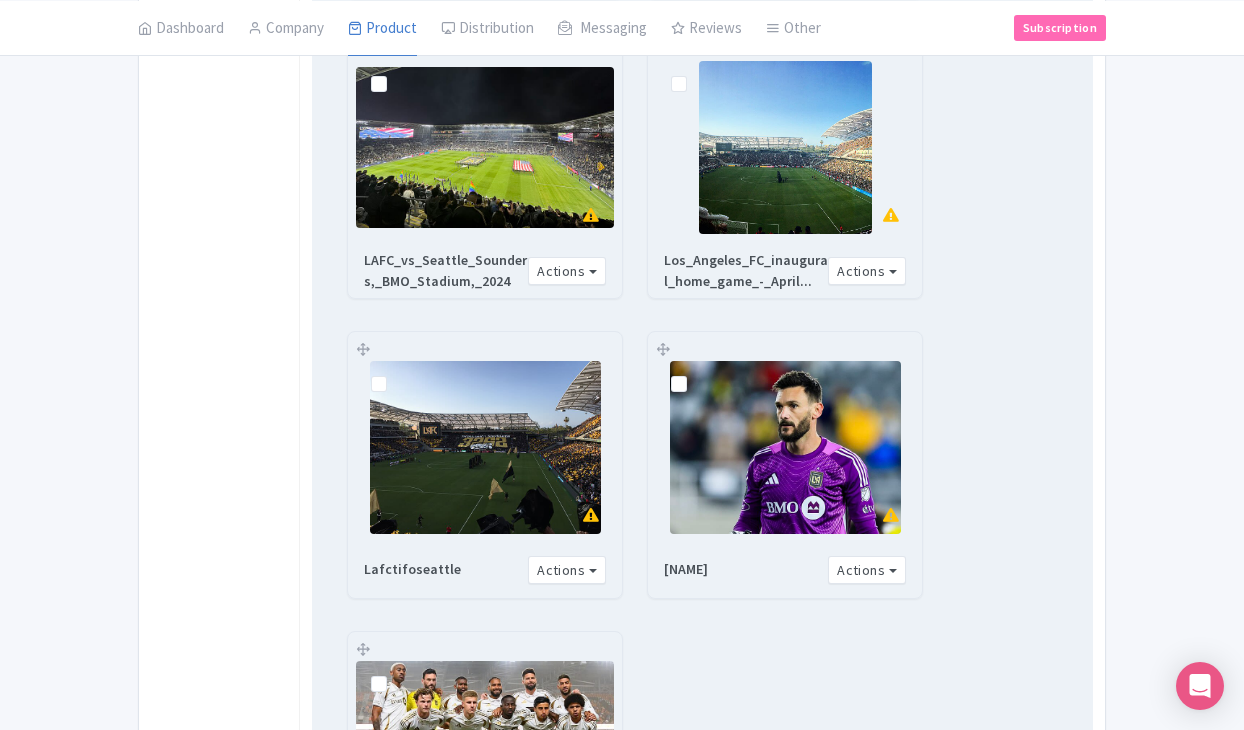 scroll, scrollTop: 783, scrollLeft: 0, axis: vertical 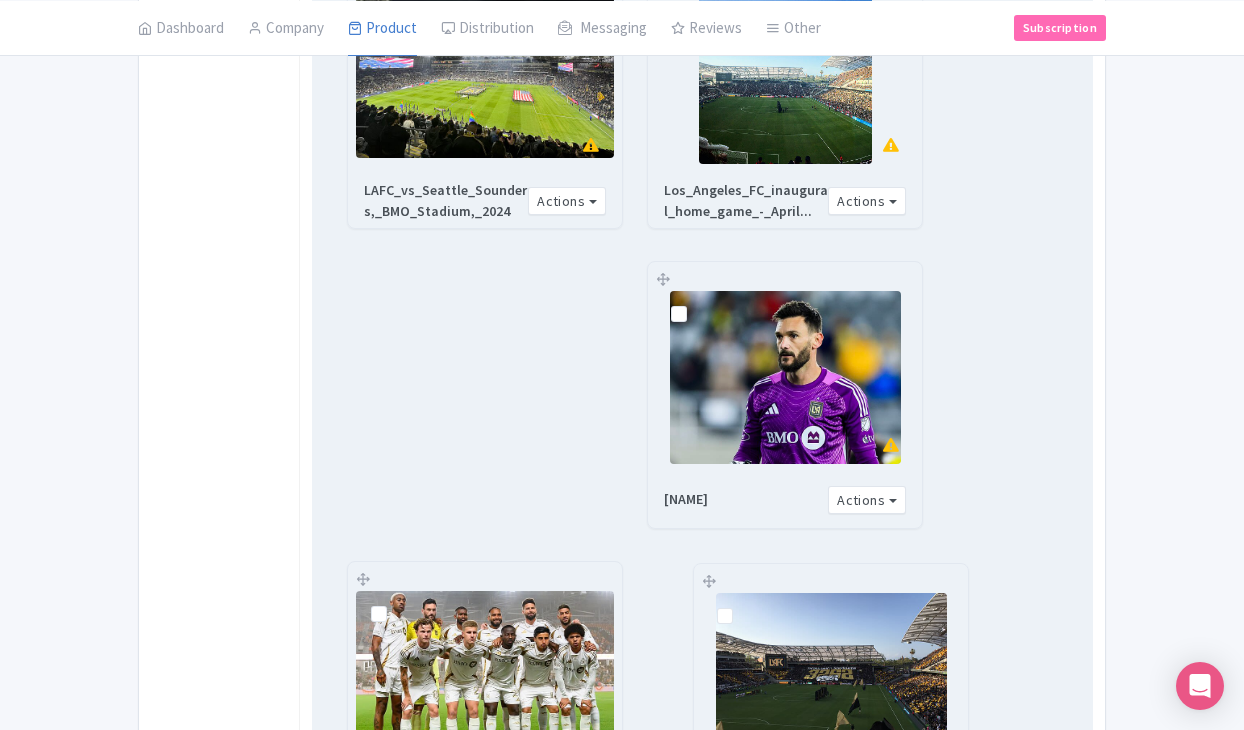 drag, startPoint x: 362, startPoint y: 278, endPoint x: 708, endPoint y: 580, distance: 459.26028 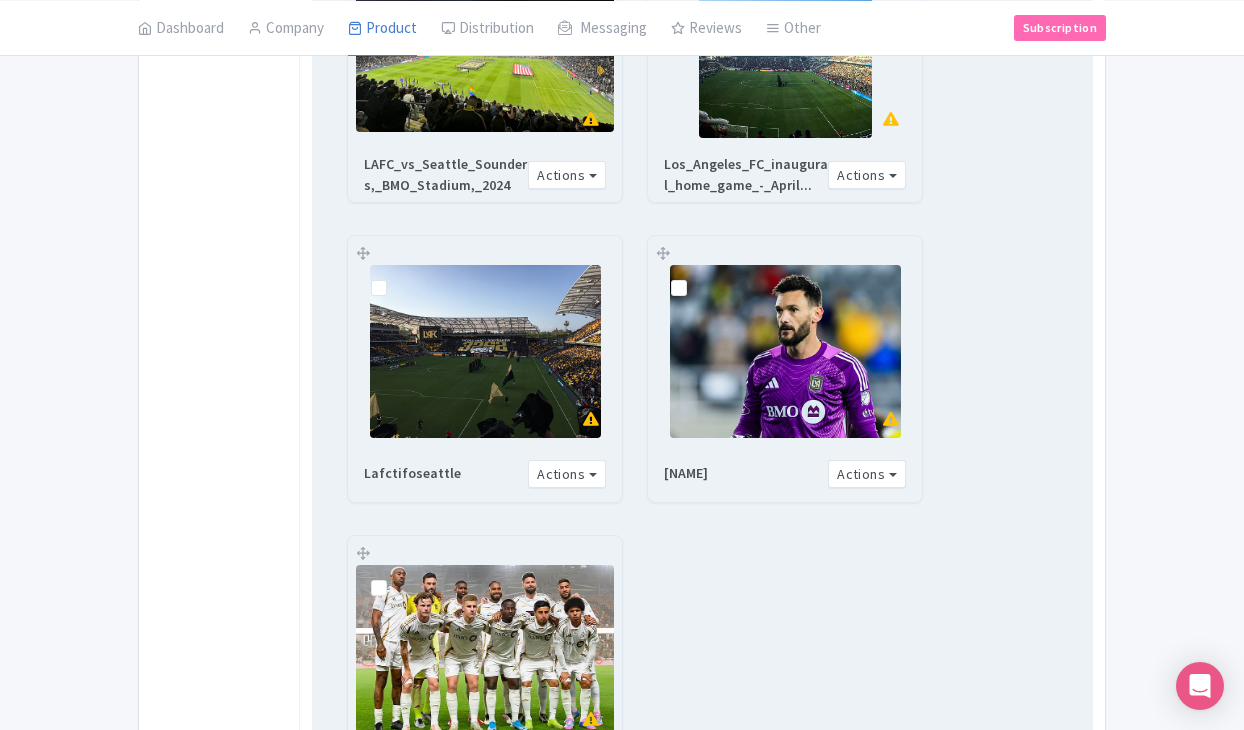 scroll, scrollTop: 817, scrollLeft: 0, axis: vertical 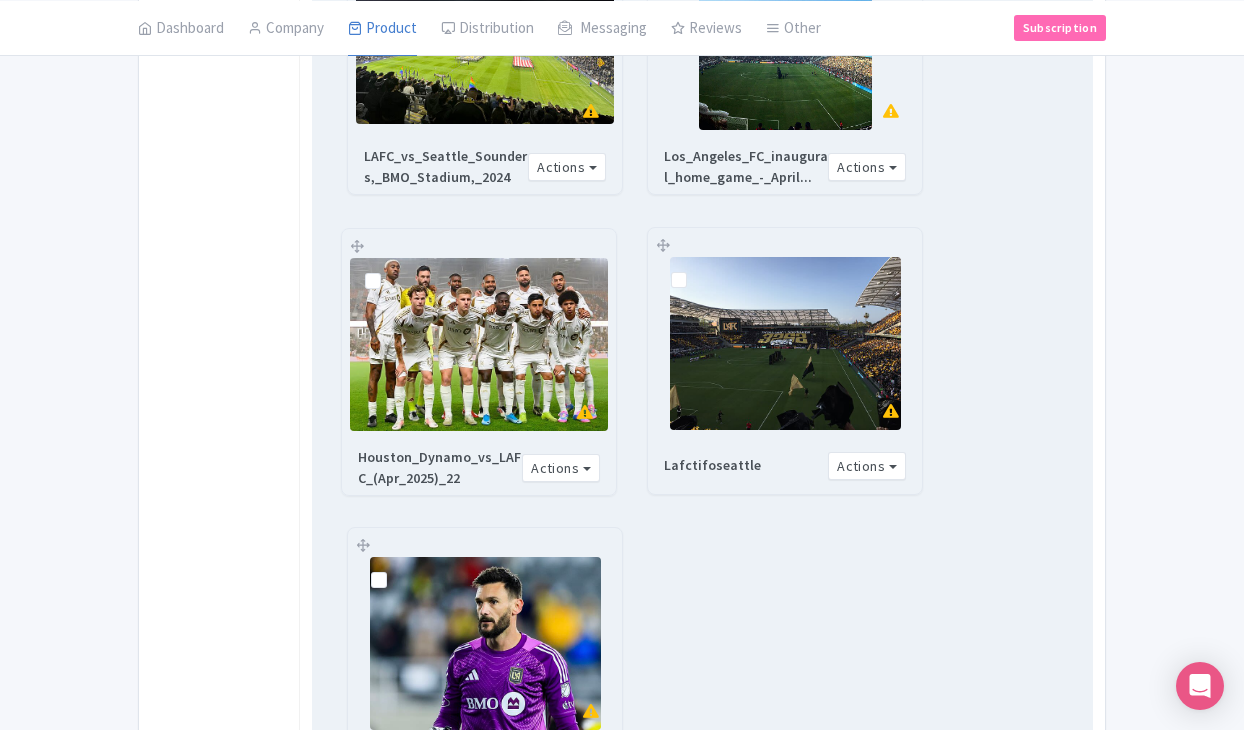 drag, startPoint x: 358, startPoint y: 541, endPoint x: 352, endPoint y: 242, distance: 299.06018 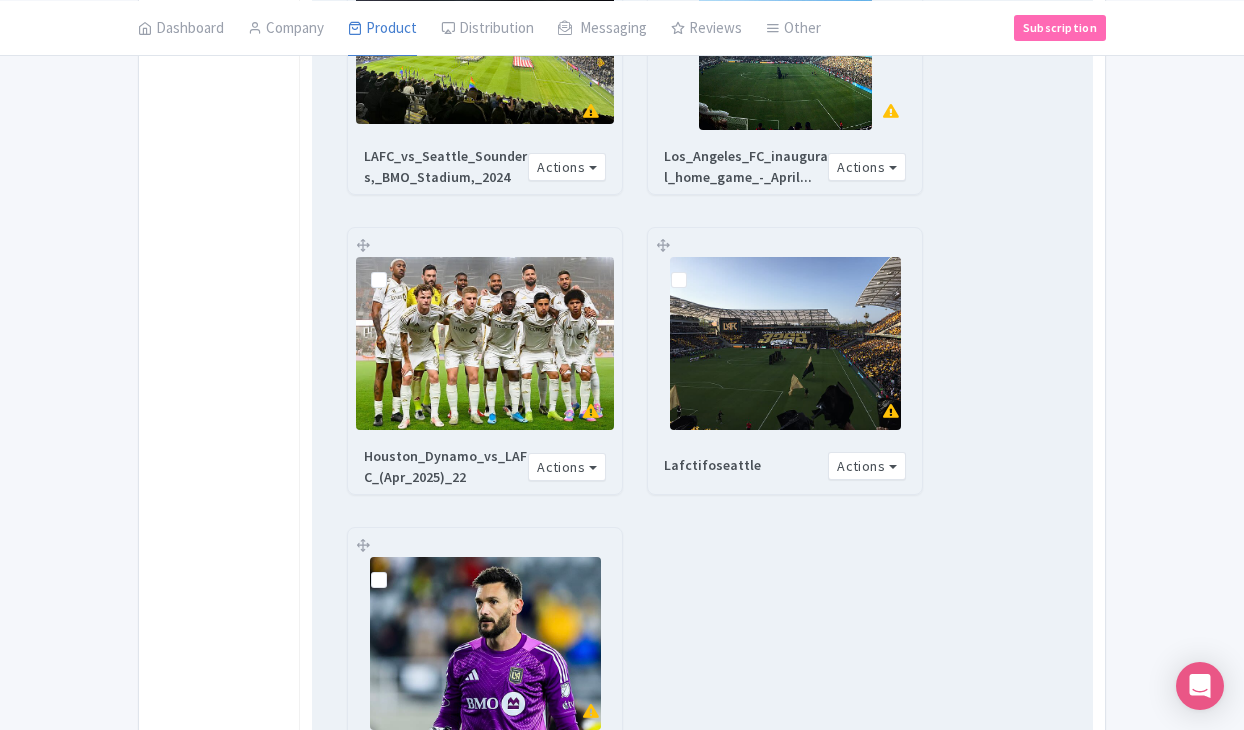 scroll, scrollTop: 806, scrollLeft: 0, axis: vertical 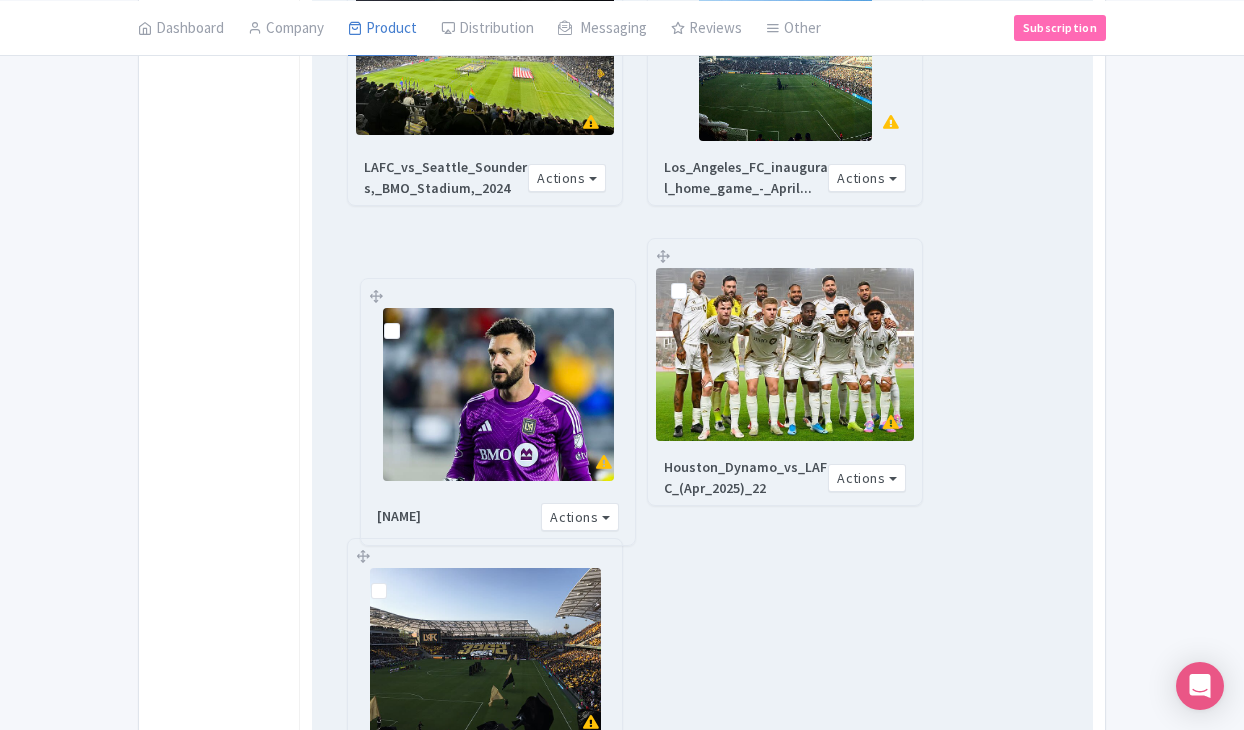 drag, startPoint x: 362, startPoint y: 554, endPoint x: 375, endPoint y: 294, distance: 260.3248 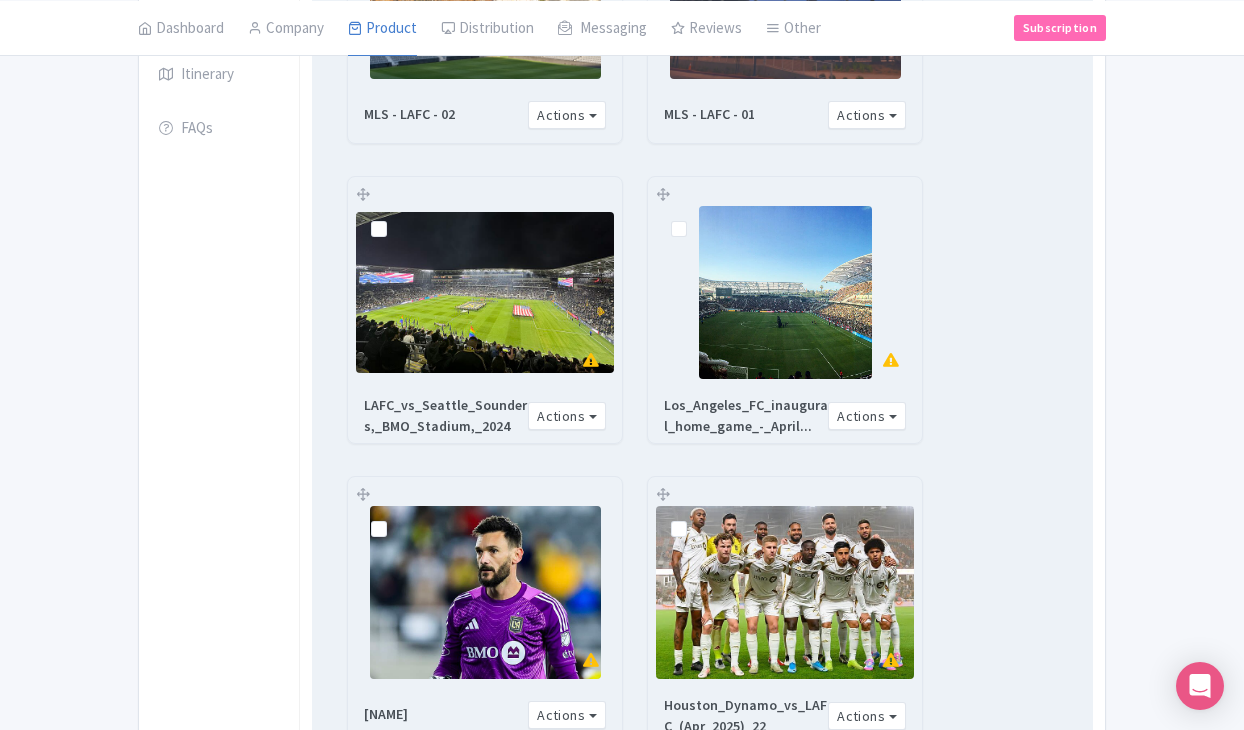 scroll, scrollTop: 564, scrollLeft: 0, axis: vertical 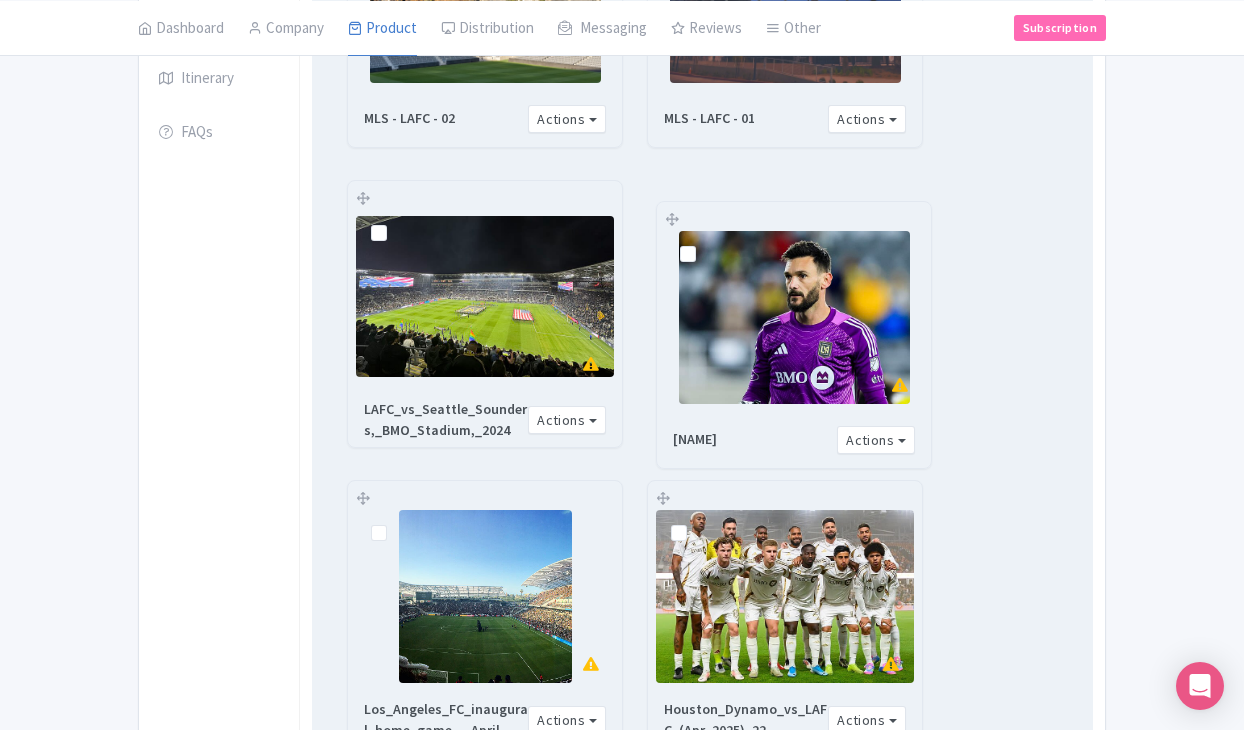 drag, startPoint x: 364, startPoint y: 496, endPoint x: 673, endPoint y: 217, distance: 416.31958 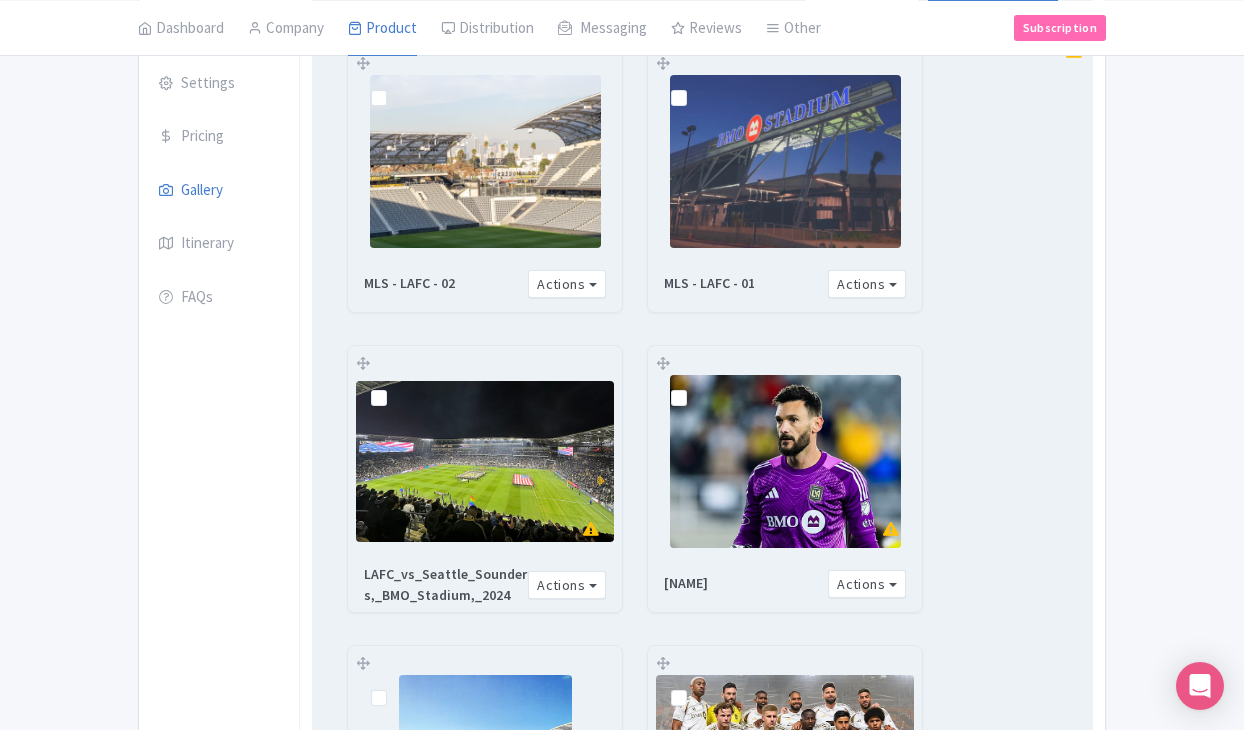 scroll, scrollTop: 351, scrollLeft: 0, axis: vertical 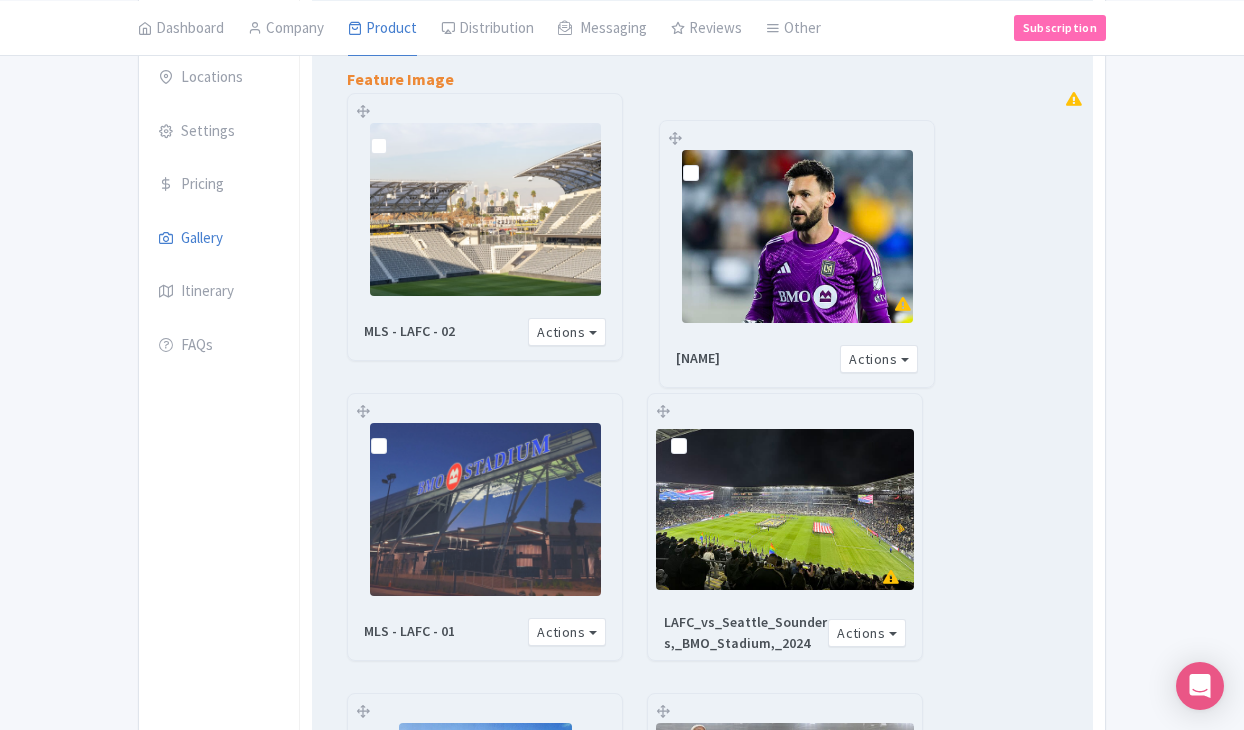 drag, startPoint x: 660, startPoint y: 404, endPoint x: 671, endPoint y: 129, distance: 275.2199 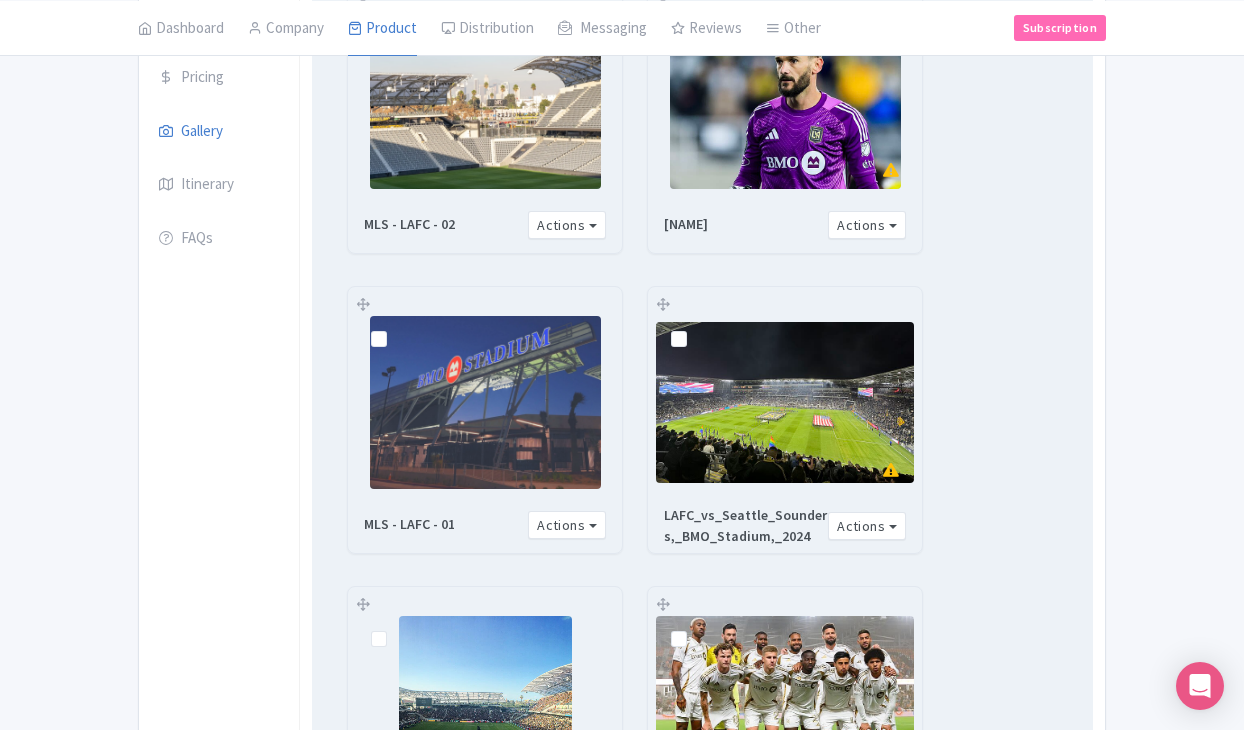 scroll, scrollTop: 479, scrollLeft: 0, axis: vertical 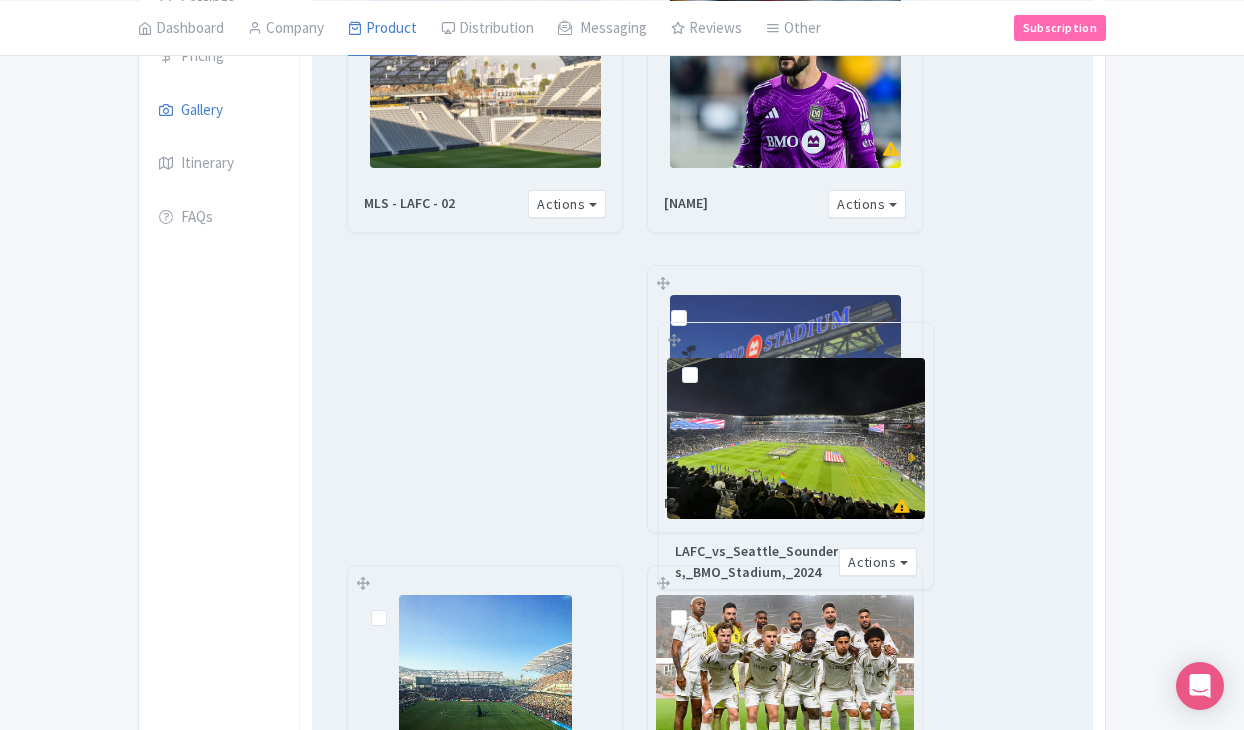 drag, startPoint x: 661, startPoint y: 285, endPoint x: 672, endPoint y: 342, distance: 58.0517 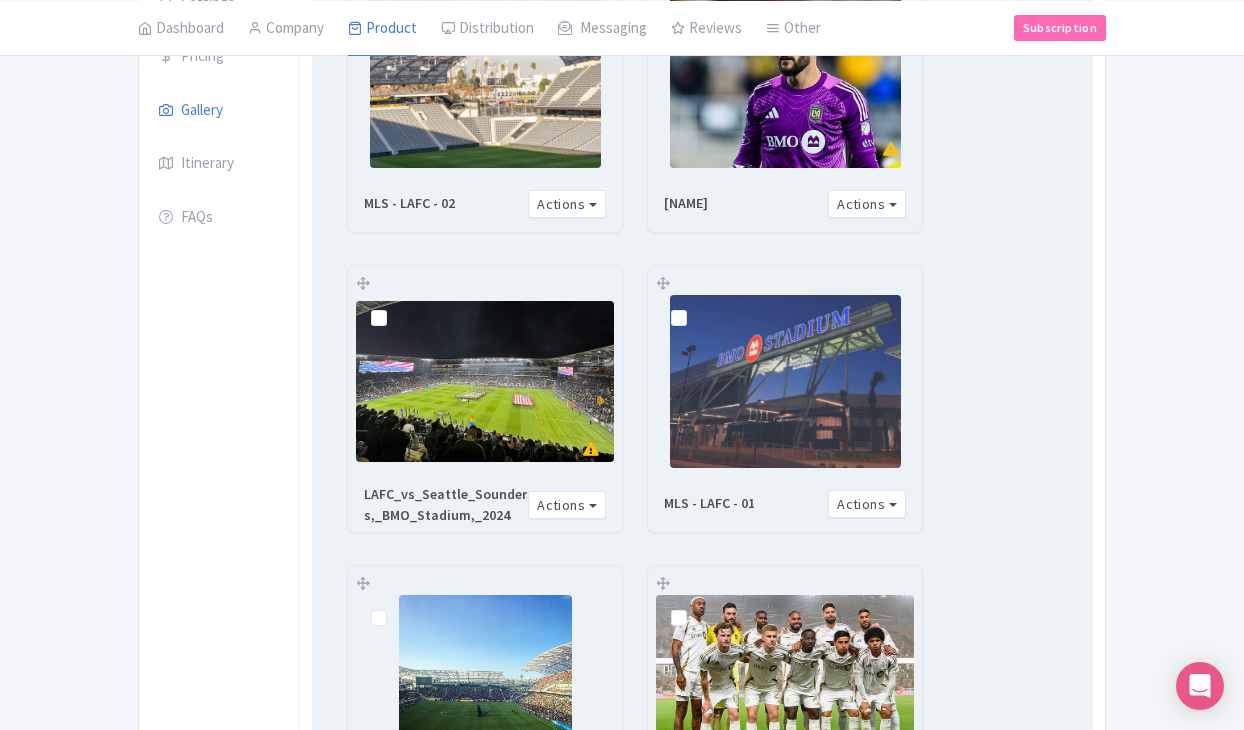 click at bounding box center [785, 381] 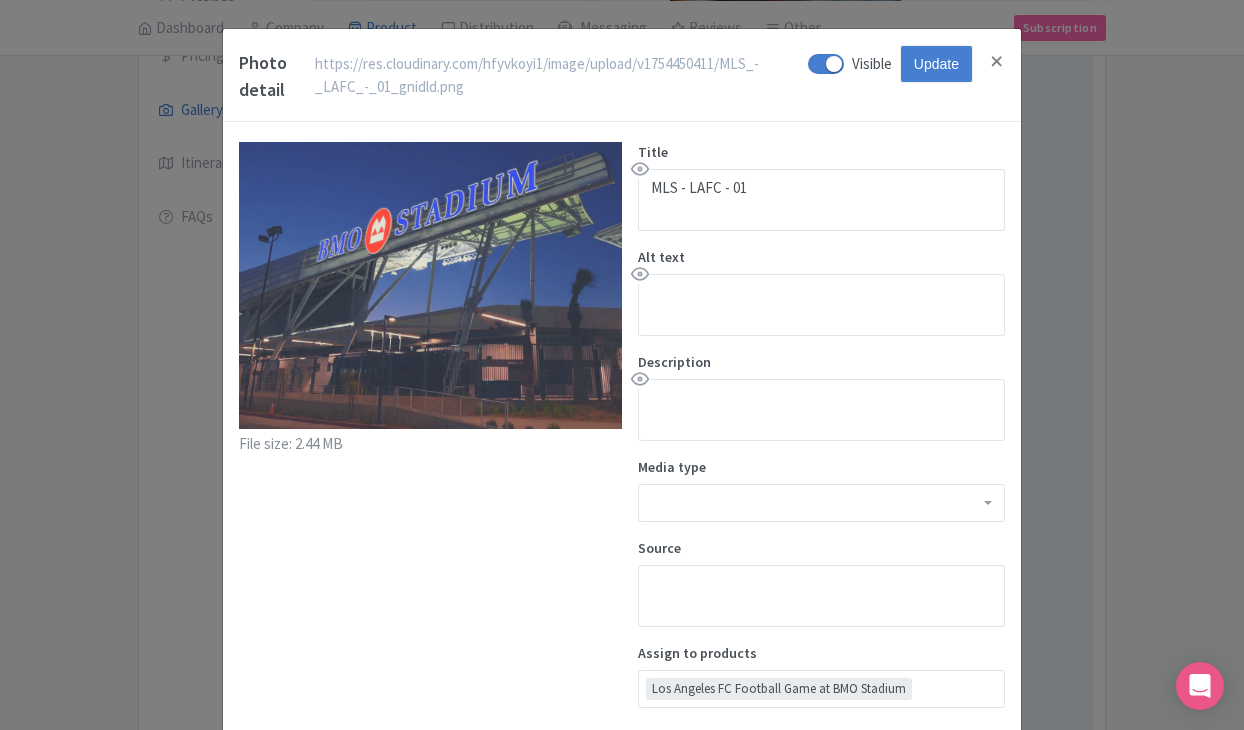 click on "Photo detail
https://res.cloudinary.com/hfyvkoyi1/image/upload/v1754450411/MLS_-_LAFC_-_01_gnidld.png
https://res.cloudinary.com/hfyvkoyi1/image/upload/v1754450411/MLS_-_LAFC_-_01_gnidld.png
Visible
Update
File size: 2.44 MB
Title MLS - LAFC - 01
Alt text
Description
Media type
Source
Assign to products Los Angeles FC Football Game at BMO Stadium Los Angeles FC Football Game at BMO Stadium
Advanced settings
Notes
Tags
Approved by
Approved date
Expiration date
Update Product image
Delete Document" at bounding box center [622, 365] 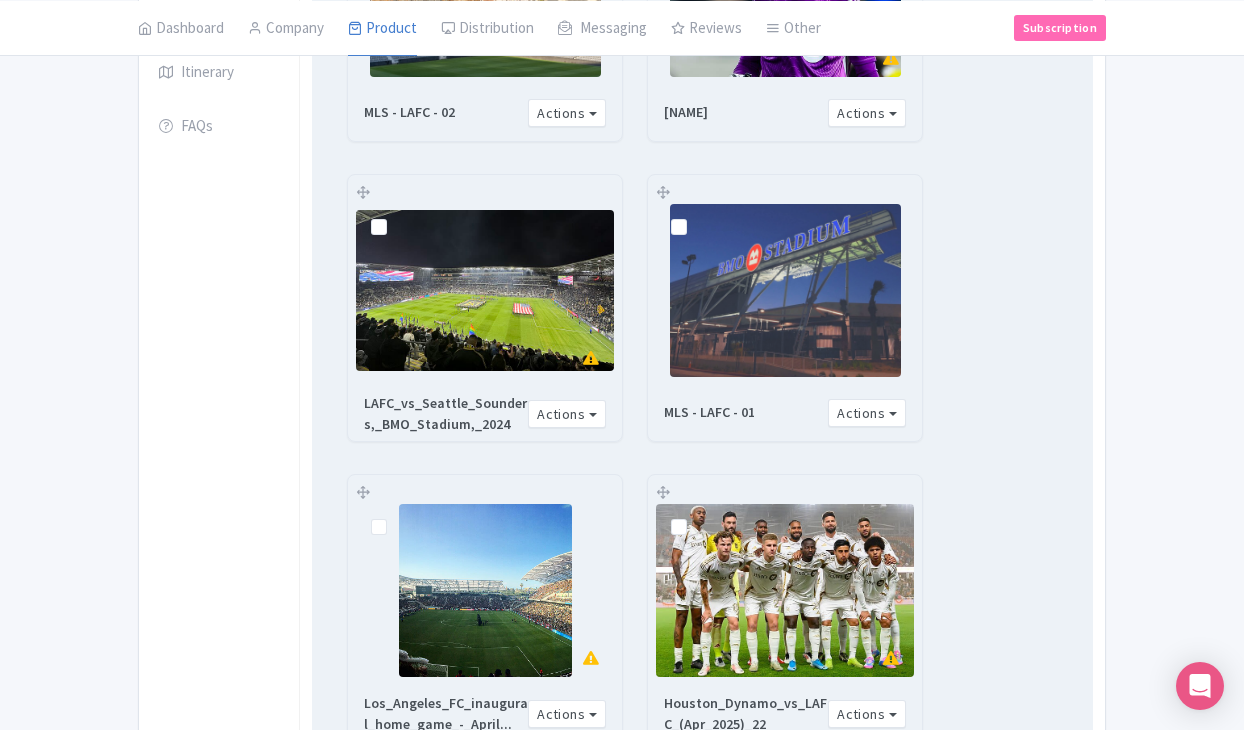 scroll, scrollTop: 589, scrollLeft: 0, axis: vertical 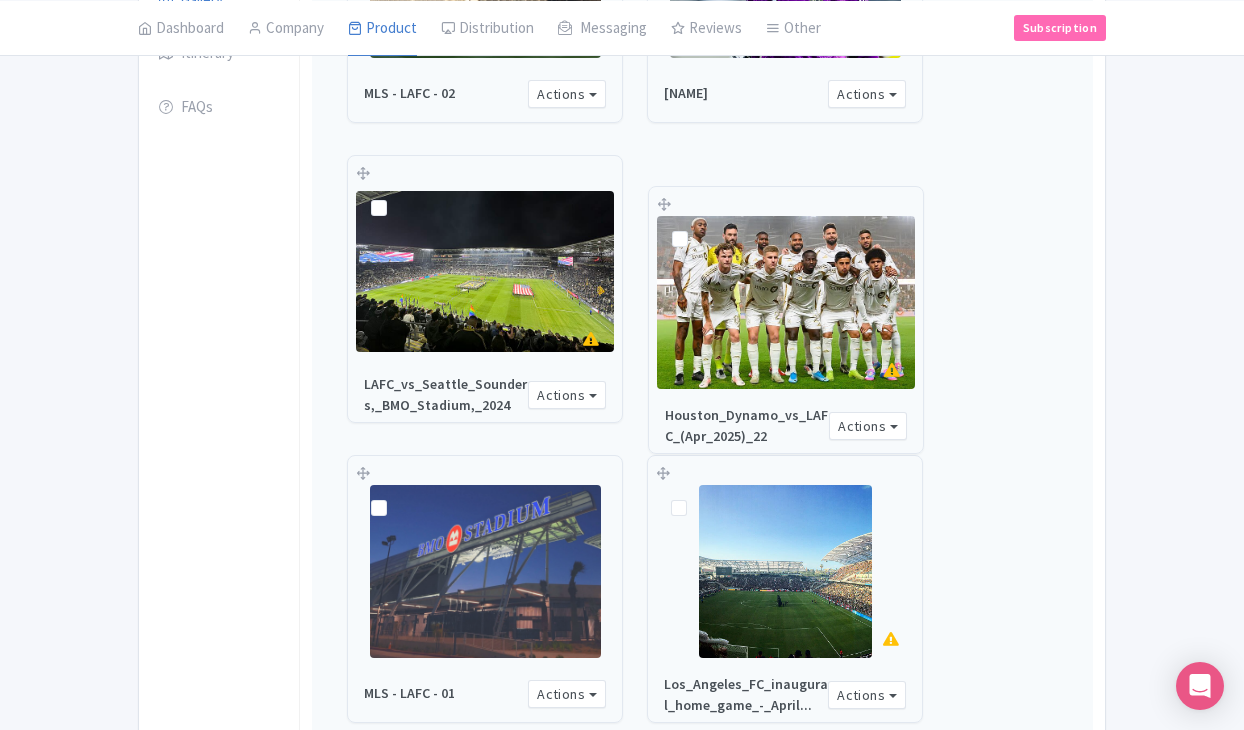 drag, startPoint x: 658, startPoint y: 475, endPoint x: 659, endPoint y: 206, distance: 269.00186 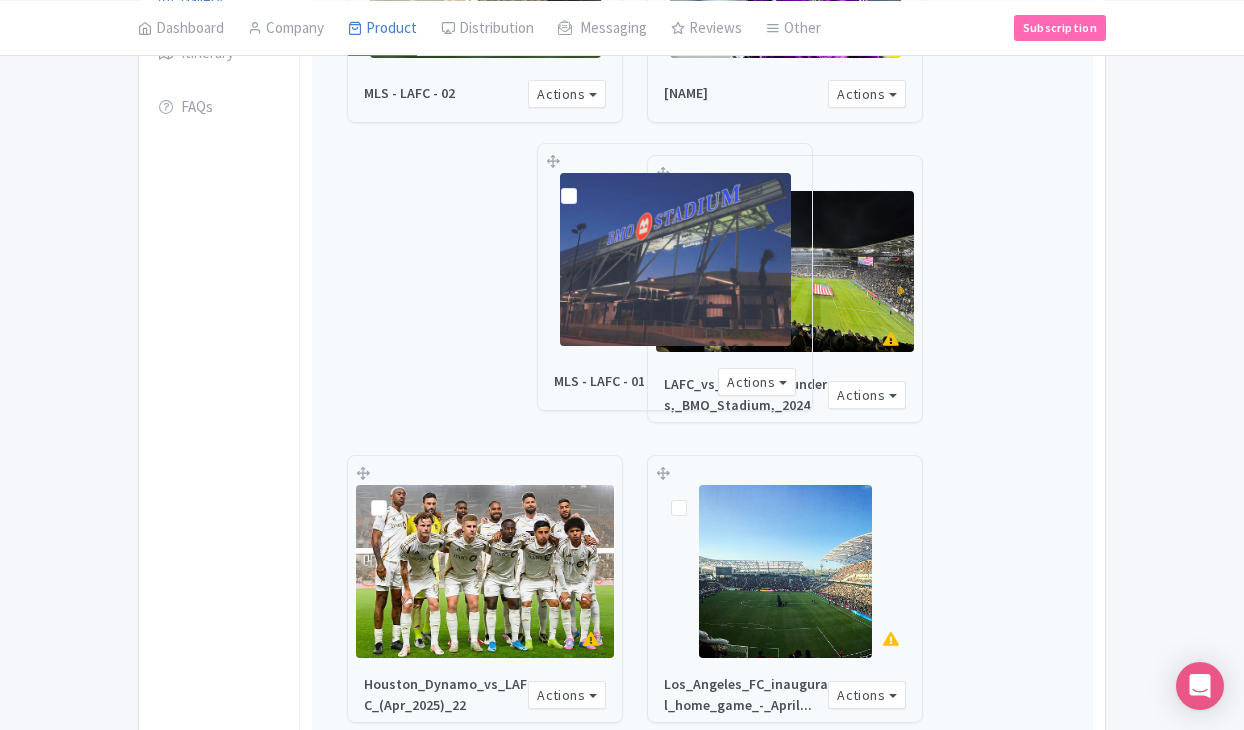 drag, startPoint x: 362, startPoint y: 473, endPoint x: 552, endPoint y: 161, distance: 365.29987 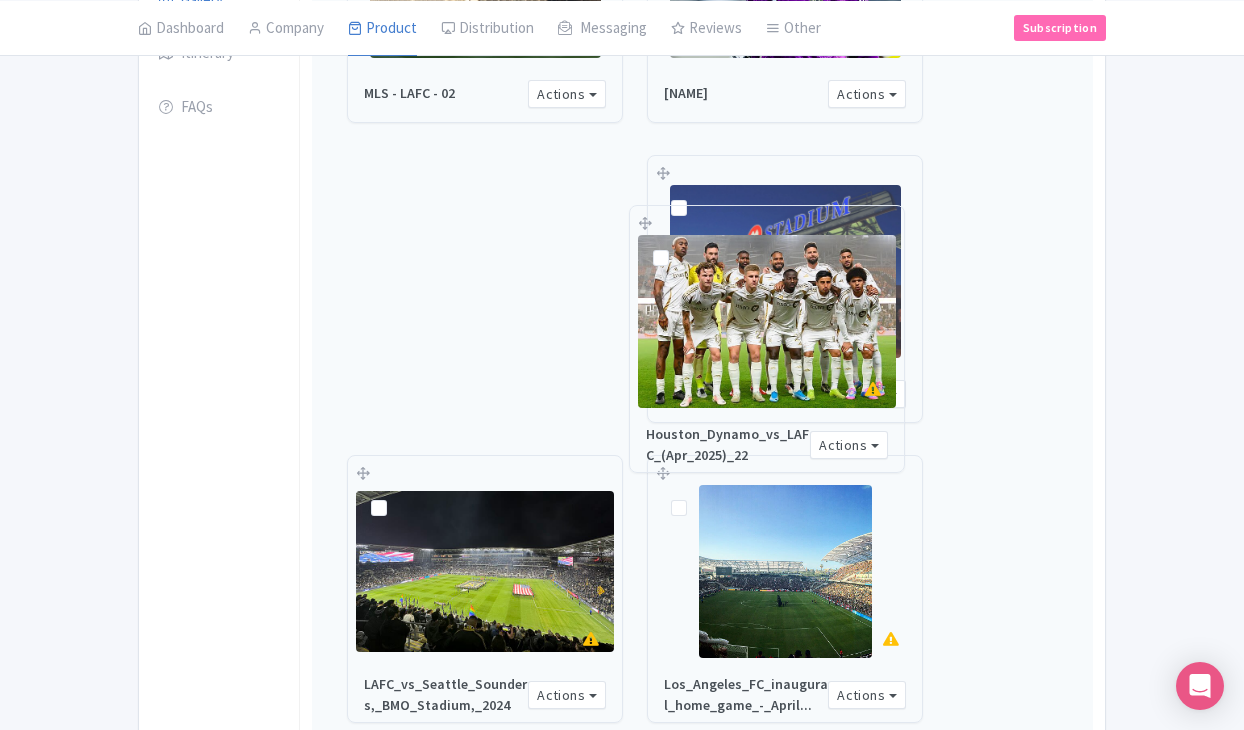 drag, startPoint x: 359, startPoint y: 470, endPoint x: 641, endPoint y: 220, distance: 376.86072 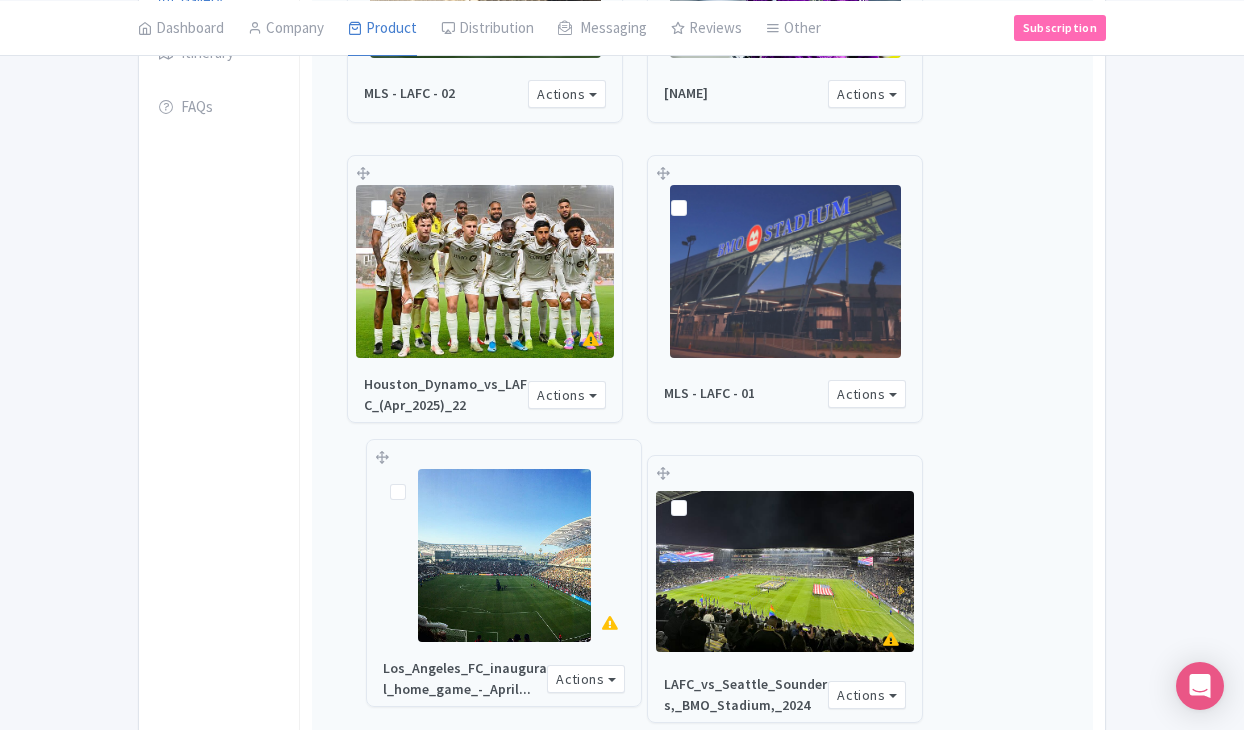 drag, startPoint x: 660, startPoint y: 477, endPoint x: 379, endPoint y: 461, distance: 281.45514 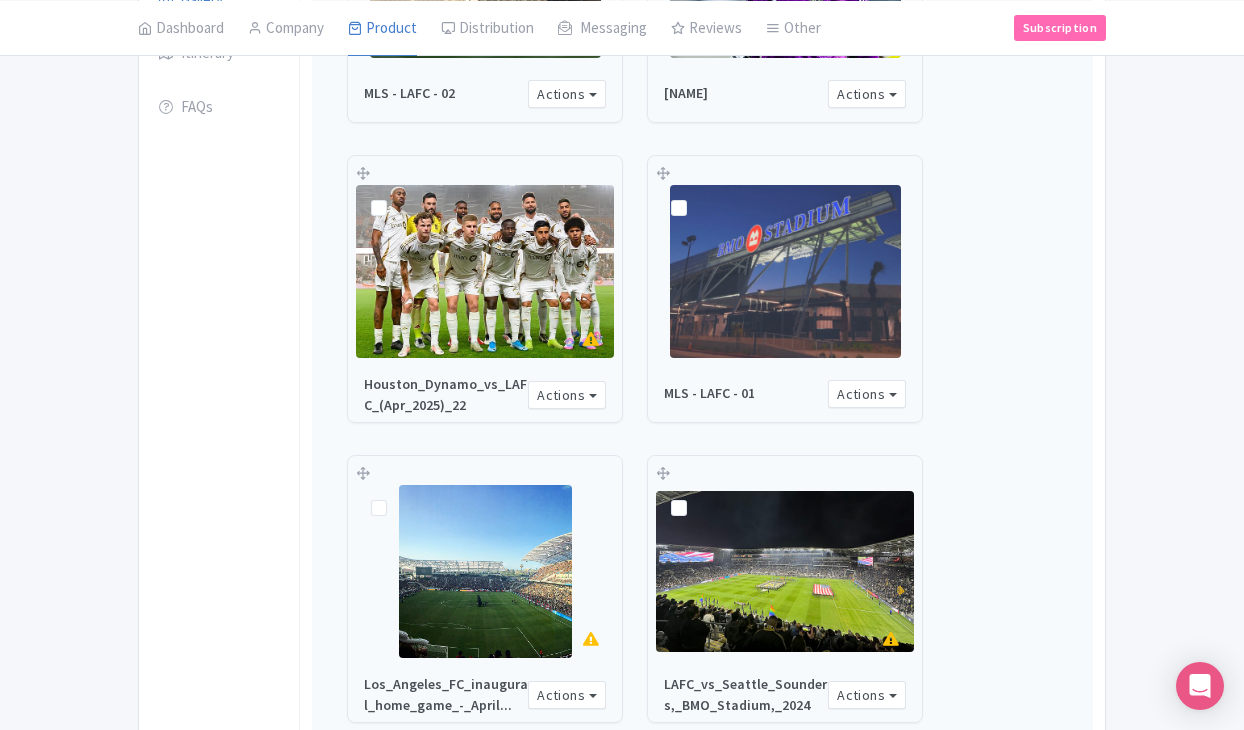 click on "Houston_Dynamo_vs_LAFC_(Apr_2025)_22
Actions
Remove from product
Copy Link
https://res.cloudinary.com/hfyvkoyi1/image/upload/v1754450399/Houston_Dynamo_vs_LAFC__Apr_2025__22_cysppy.jpg
Download
Delete from account
Fix Resolution
Revert Fix Resolution
Update Image Order
Crop Image" at bounding box center (485, 289) 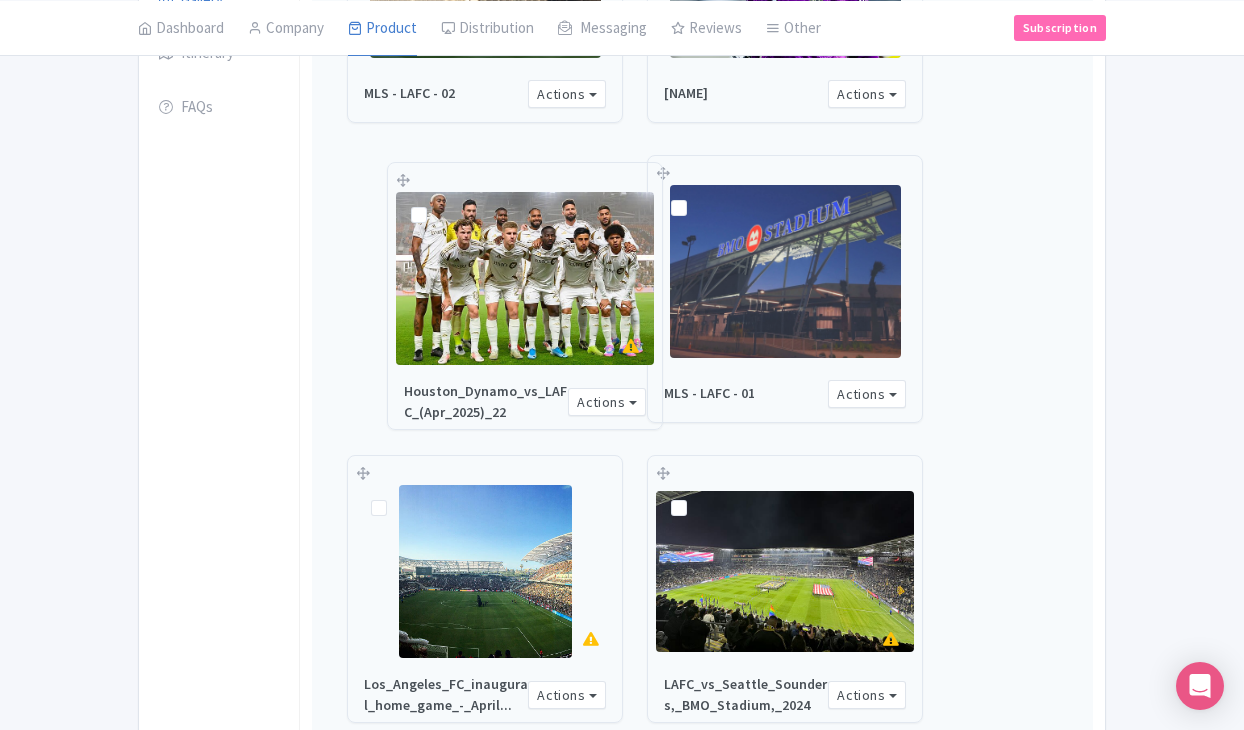 drag, startPoint x: 362, startPoint y: 172, endPoint x: 364, endPoint y: 162, distance: 10.198039 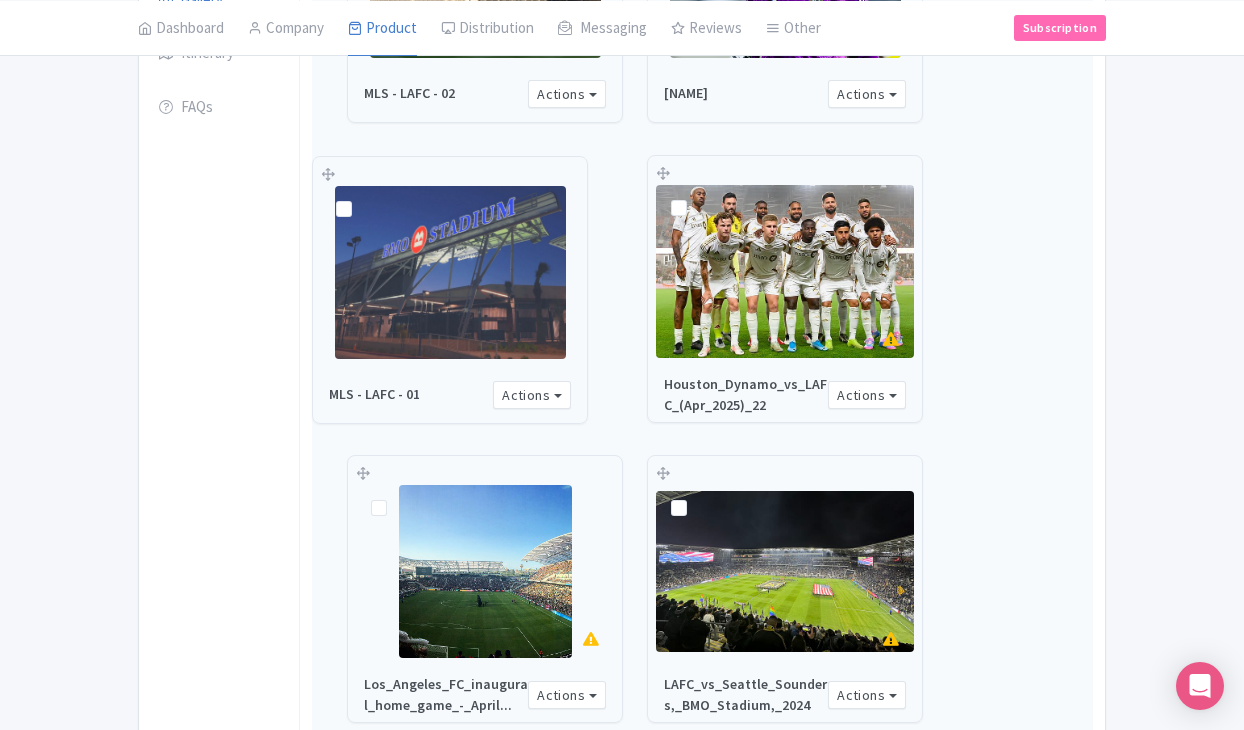 drag, startPoint x: 663, startPoint y: 174, endPoint x: 314, endPoint y: 173, distance: 349.00143 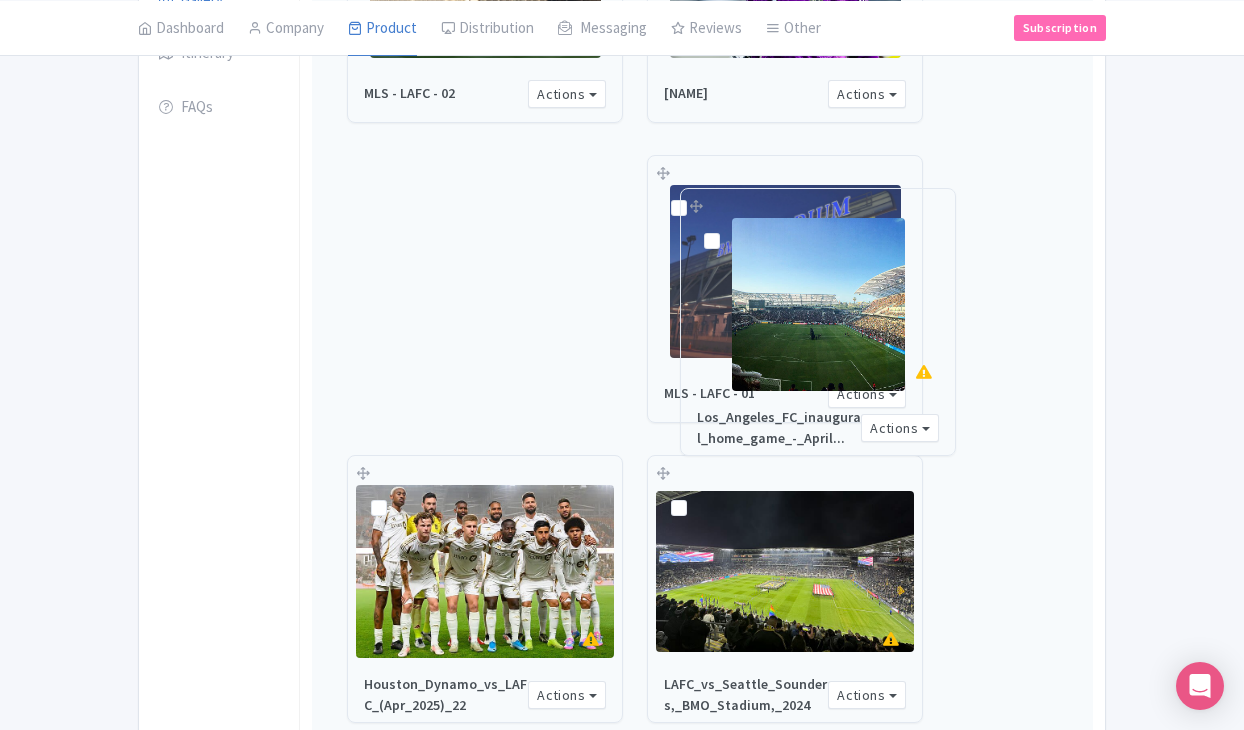 drag, startPoint x: 359, startPoint y: 472, endPoint x: 692, endPoint y: 205, distance: 426.82315 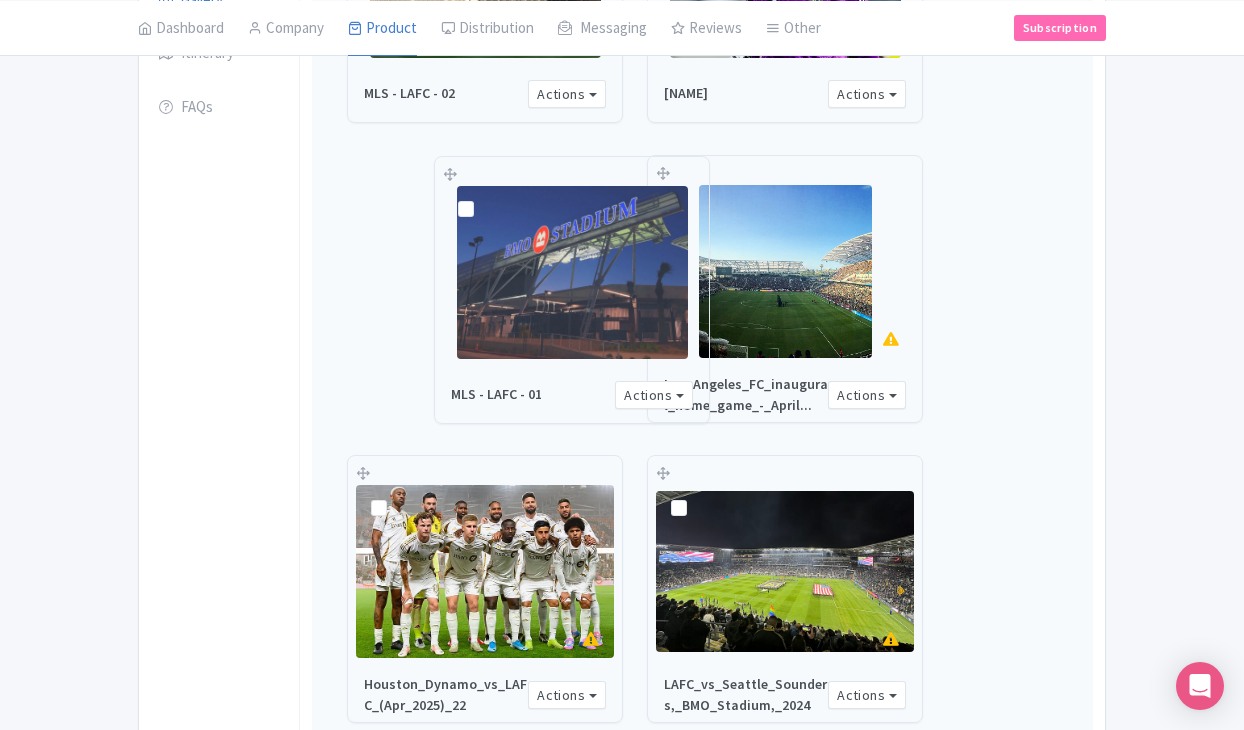 drag, startPoint x: 660, startPoint y: 173, endPoint x: 447, endPoint y: 174, distance: 213.00235 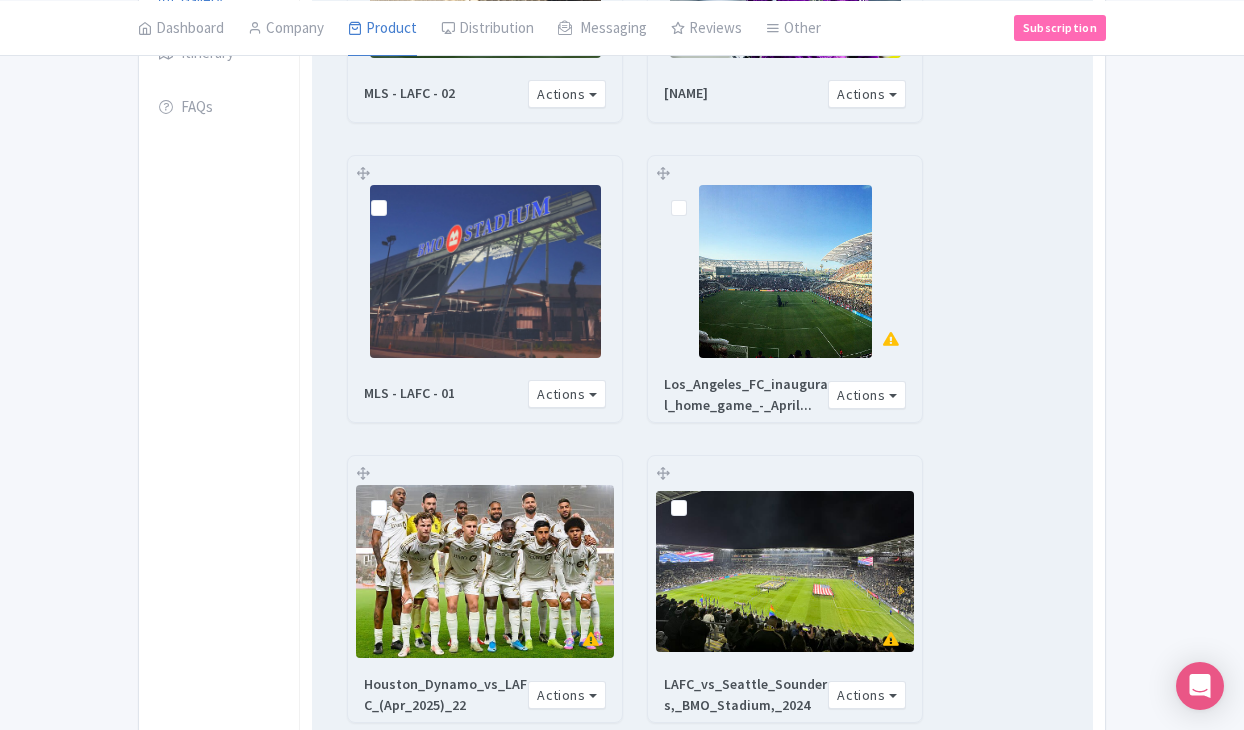 click on "MLS - LAFC - 02
Actions
Remove from product
Copy Link
https://res.cloudinary.com/hfyvkoyi1/image/upload/v1754450420/MLS_-_LAFC_-_02_m3ldkr.png
Download
Delete from account
Fix Resolution
Revert Fix Resolution
Update Image Order
Crop Image
Your images are being upscaled
Hugo_lloris
Actions
Remove from product
Copy Link
https://res.cloudinary.com/hfyvkoyi1/image/upload/v1754450399/Hugo_lloris_lqeecu.jpg
Download
Delete from account
Fix Resolution
Revert Fix Resolution
Update Image Order
Crop Image
Your images are being upscaled
MLS - LAFC - 01
Actions
Remove from product
Copy Link
https://res.cloudinary.com/hfyvkoyi1/image/upload/v1754450411/MLS_-_LAFC_-_01_gnidld.png
Download
Delete from account
Fix Resolution
Revert Fix Resolution
Update Image Order
Crop Image" at bounding box center (702, 441) 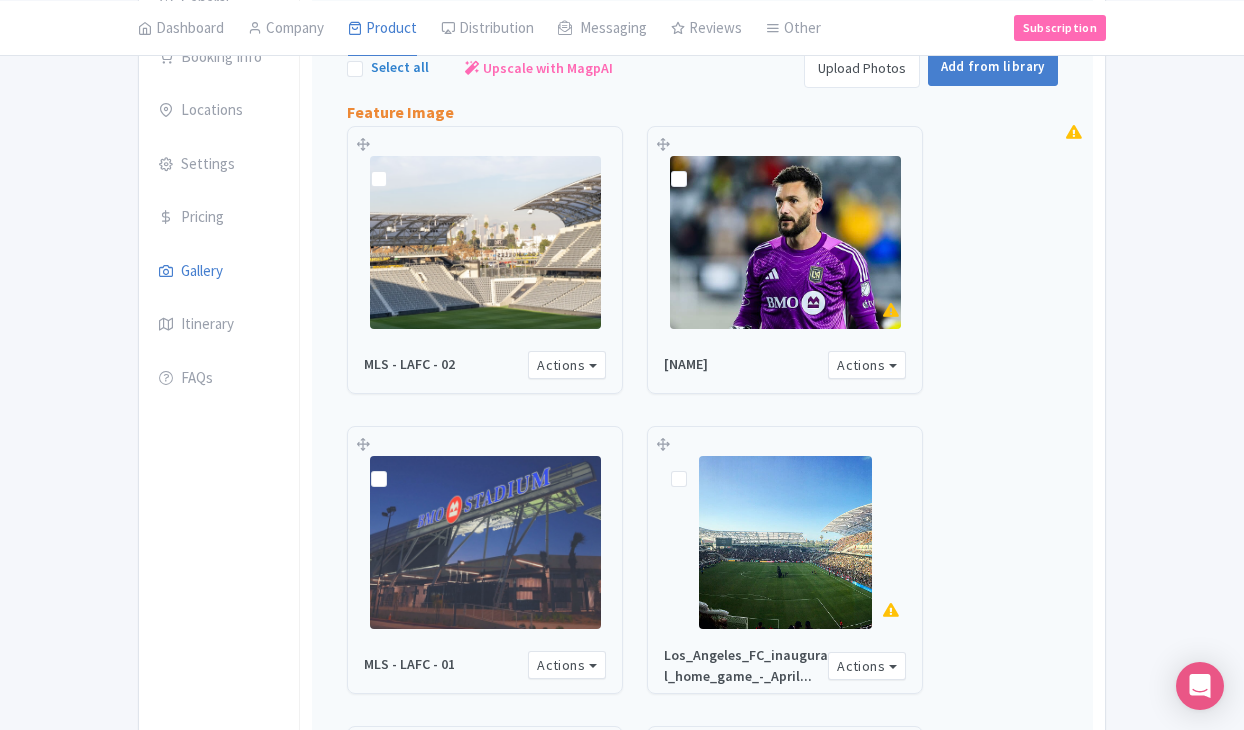 scroll, scrollTop: 324, scrollLeft: 0, axis: vertical 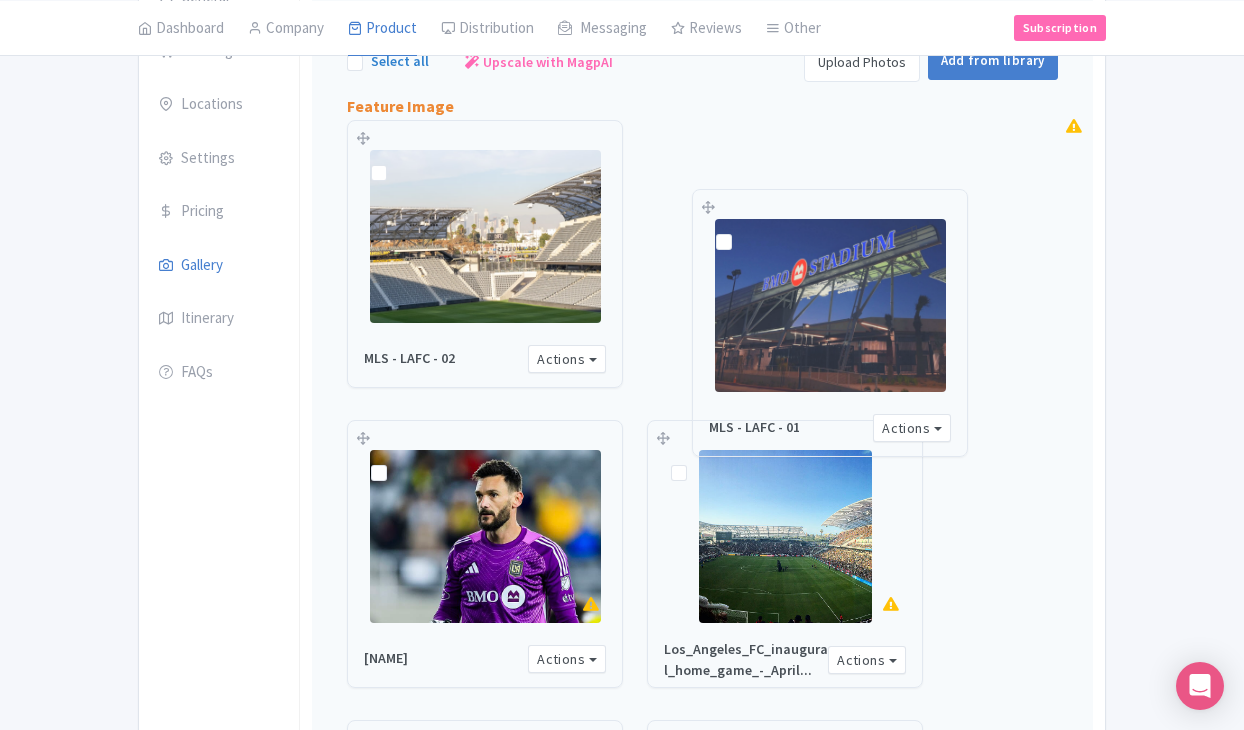 drag, startPoint x: 358, startPoint y: 439, endPoint x: 703, endPoint y: 208, distance: 415.19394 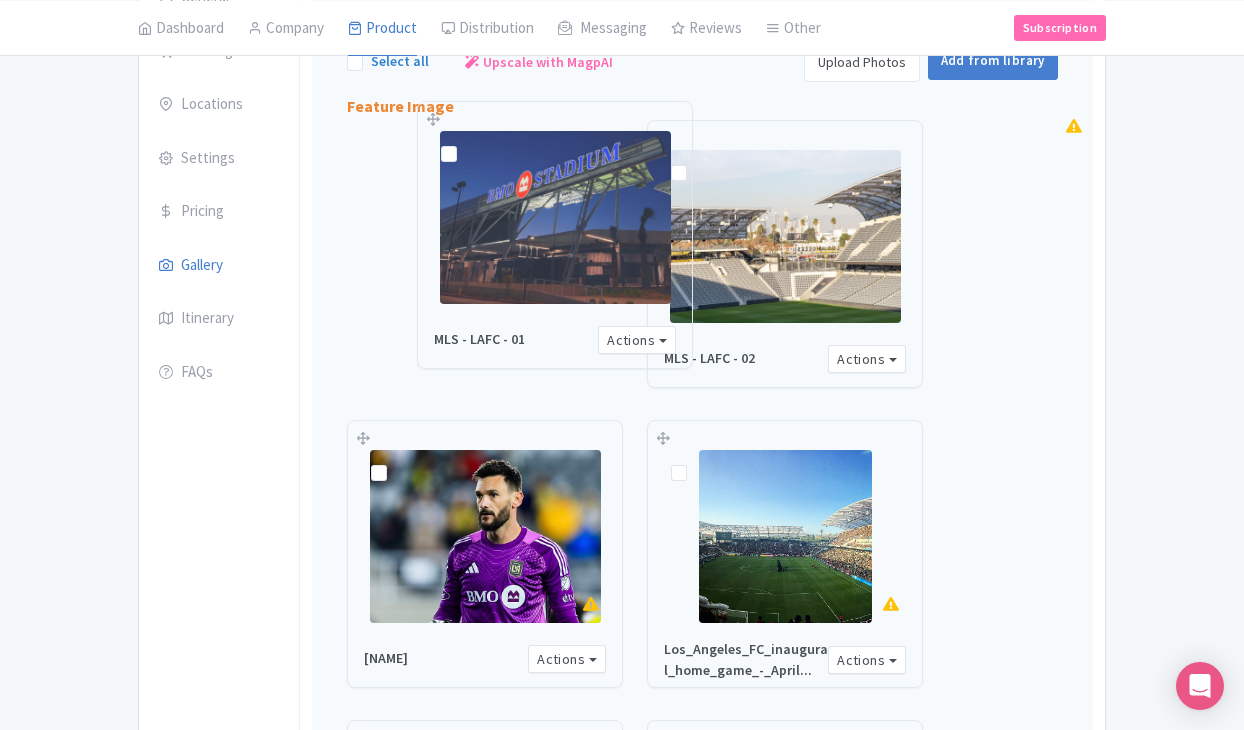 drag, startPoint x: 660, startPoint y: 136, endPoint x: 430, endPoint y: 117, distance: 230.78345 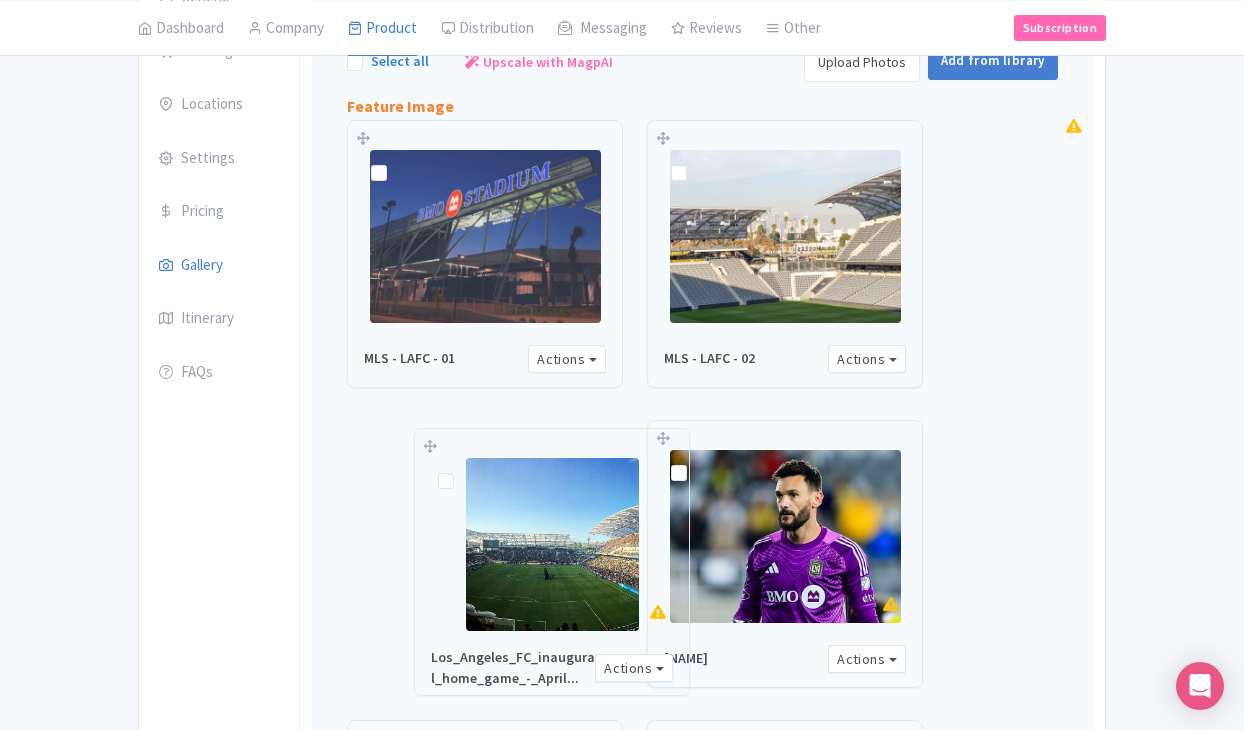 drag, startPoint x: 658, startPoint y: 433, endPoint x: 425, endPoint y: 441, distance: 233.1373 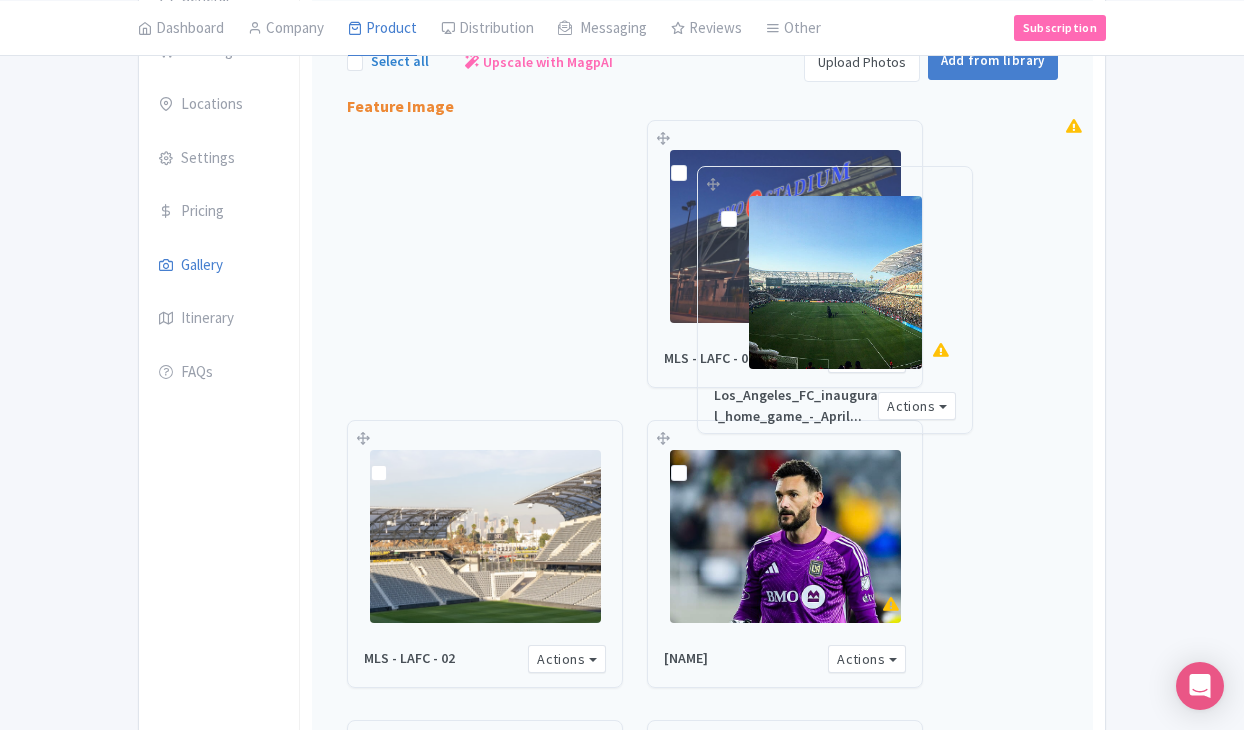 drag, startPoint x: 362, startPoint y: 435, endPoint x: 697, endPoint y: 153, distance: 437.89154 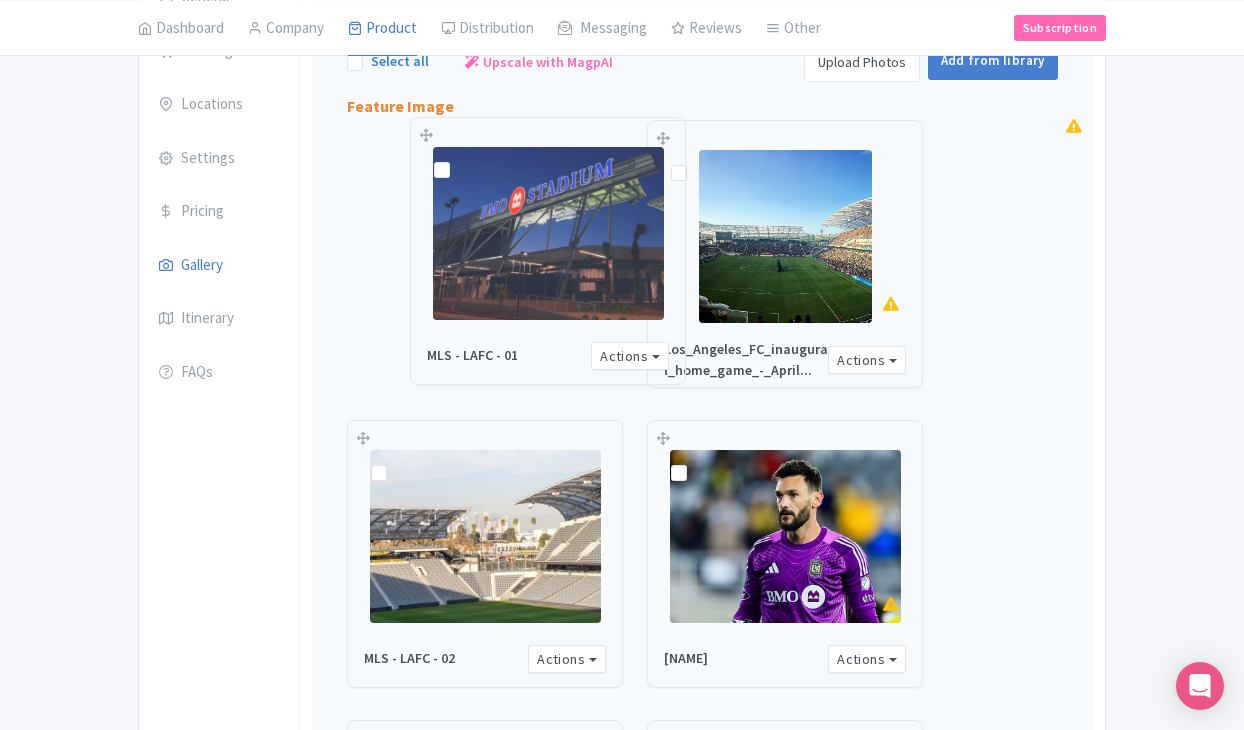 drag, startPoint x: 662, startPoint y: 136, endPoint x: 425, endPoint y: 133, distance: 237.01898 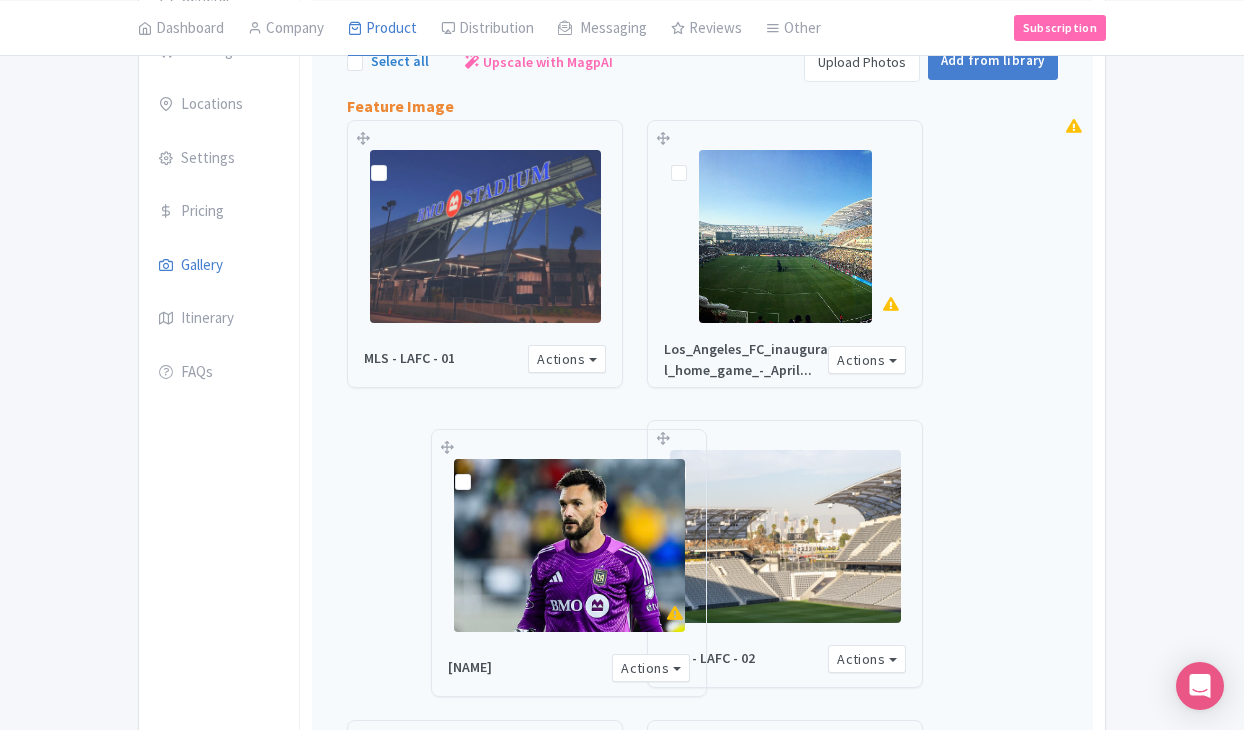 drag, startPoint x: 663, startPoint y: 432, endPoint x: 447, endPoint y: 441, distance: 216.18742 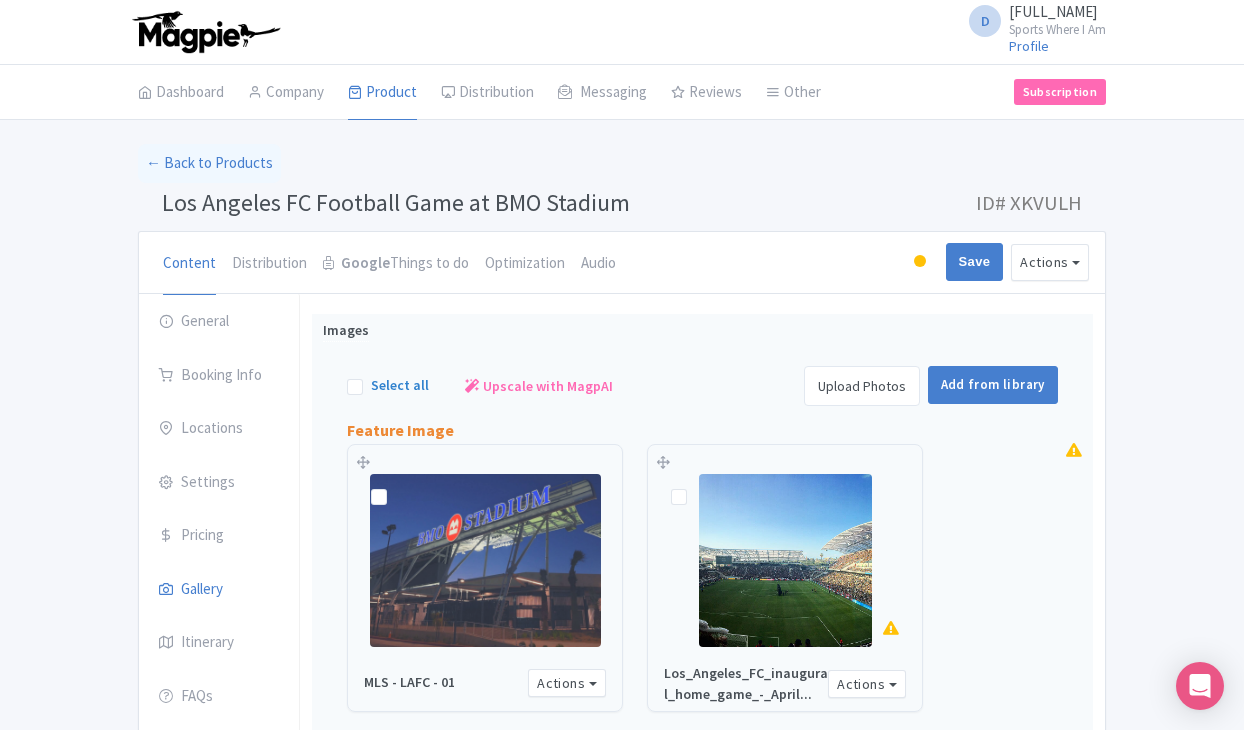 scroll, scrollTop: 0, scrollLeft: 0, axis: both 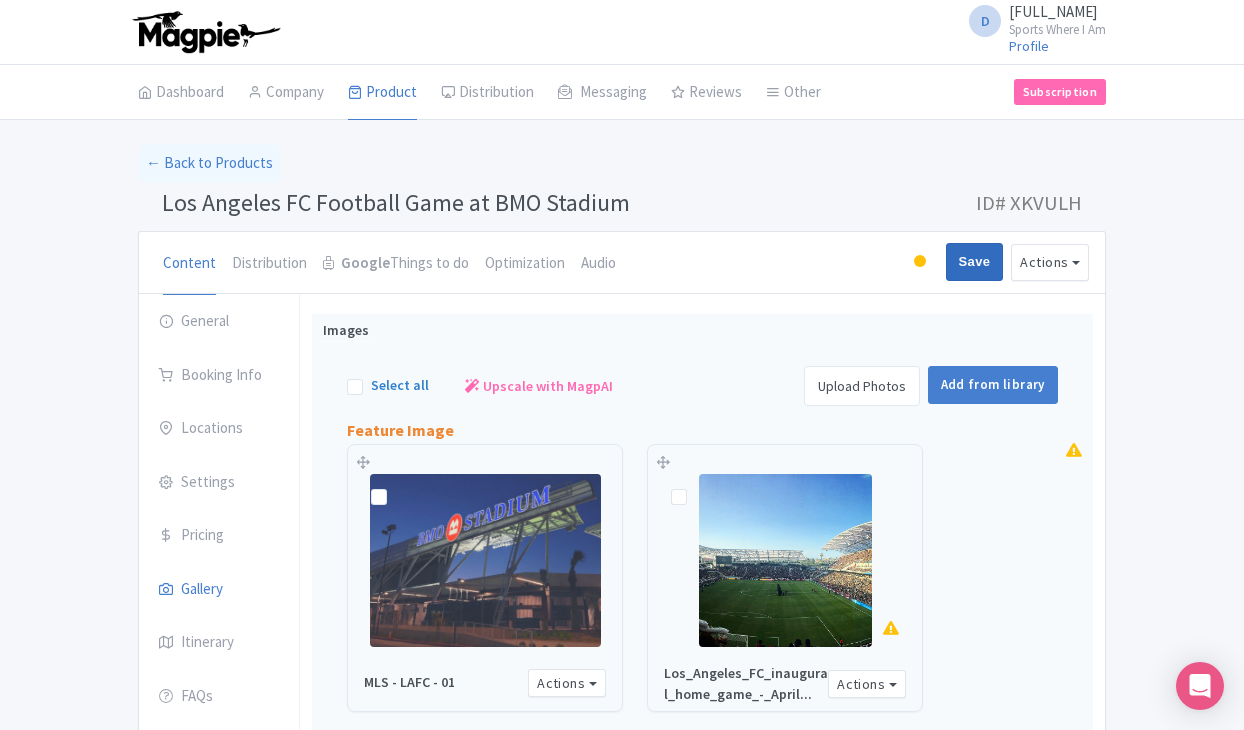 click on "Save" at bounding box center (975, 262) 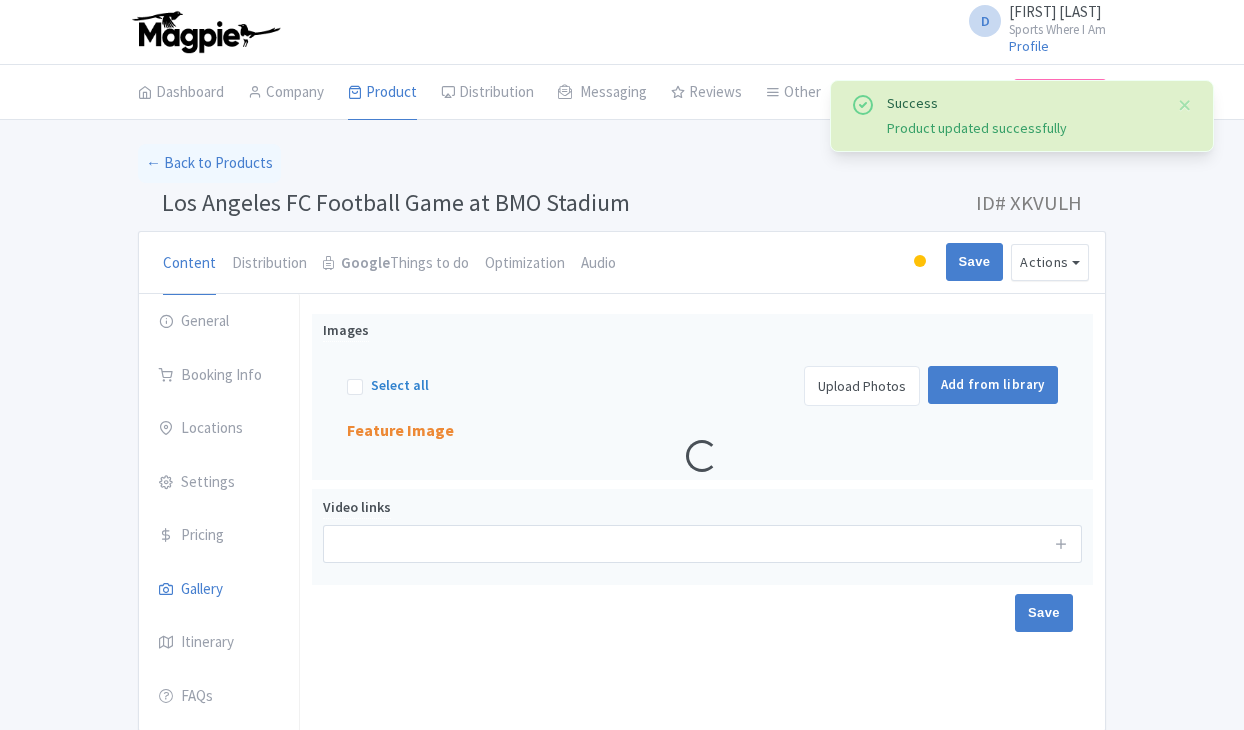 scroll, scrollTop: 83, scrollLeft: 0, axis: vertical 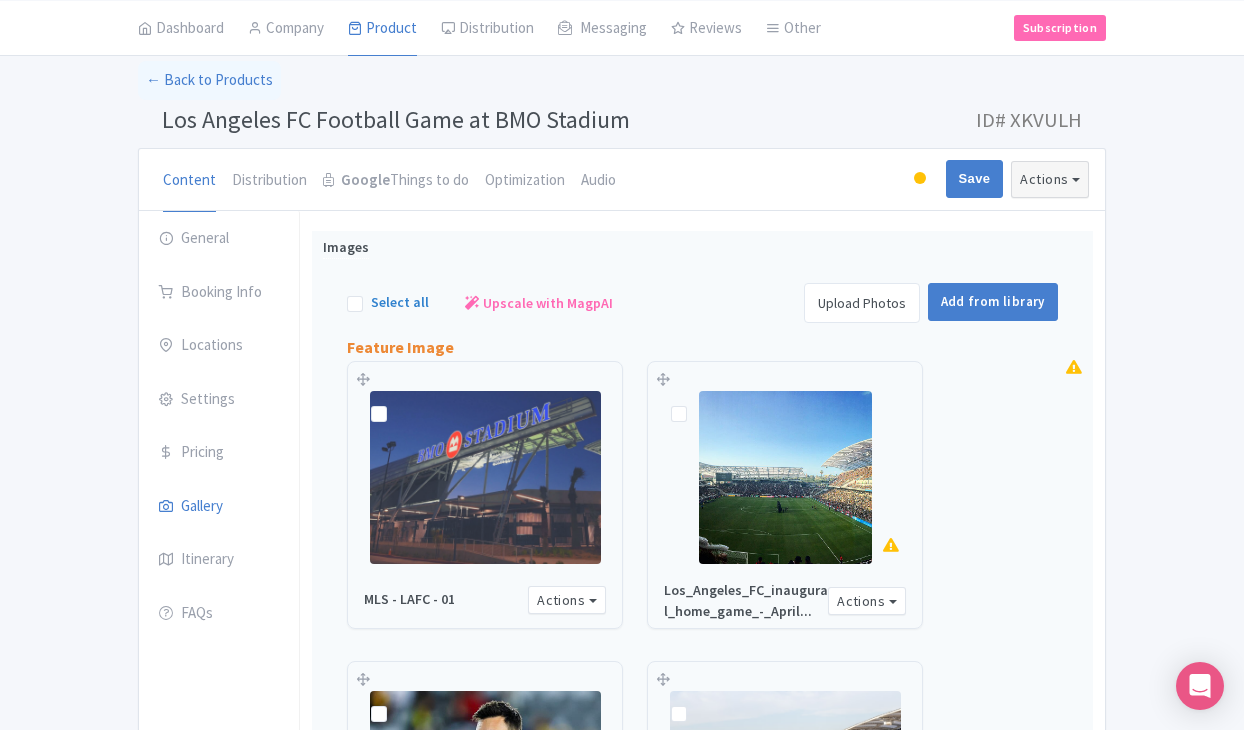 click on "Actions" at bounding box center (1050, 179) 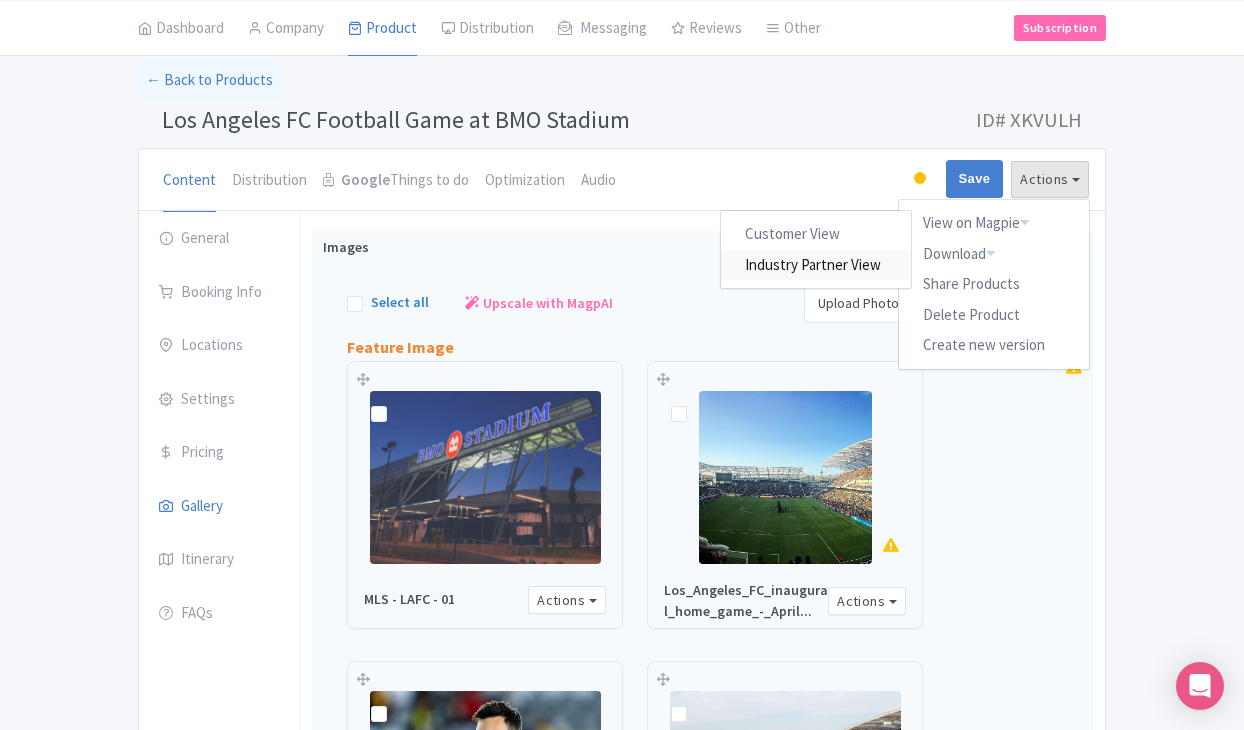 click on "Industry Partner View" at bounding box center (817, 264) 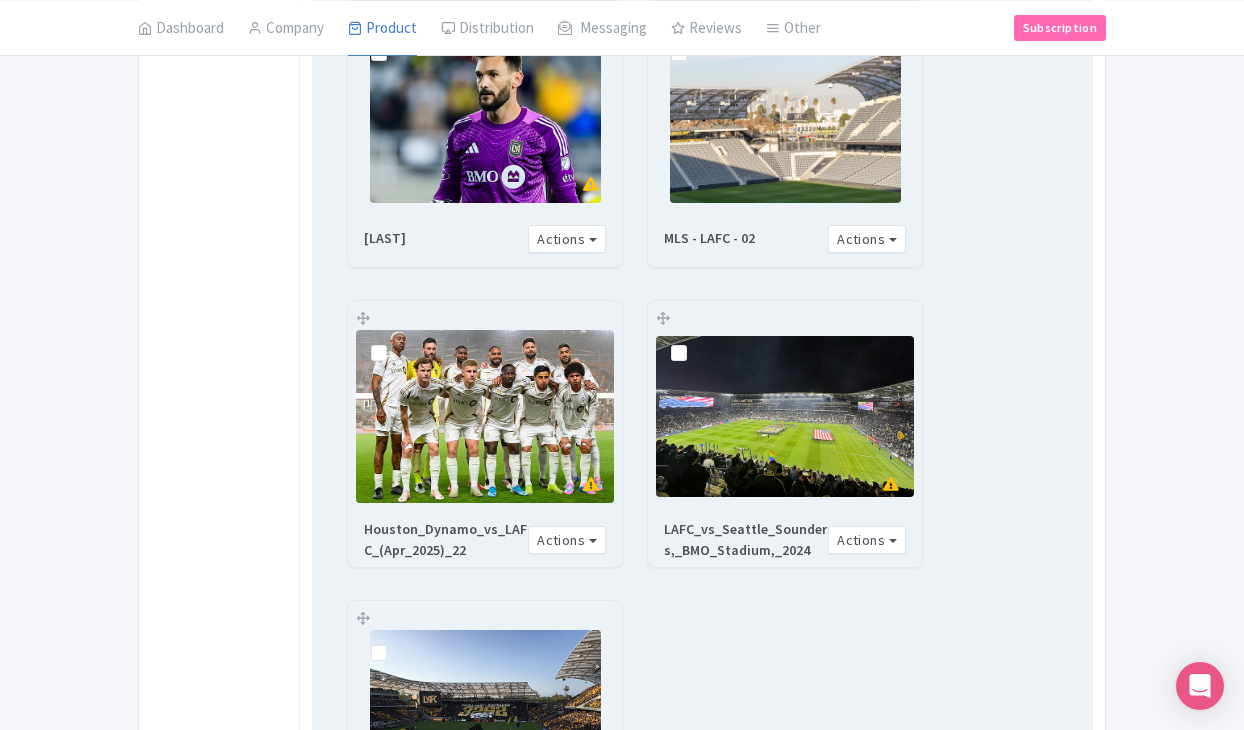 scroll, scrollTop: 746, scrollLeft: 0, axis: vertical 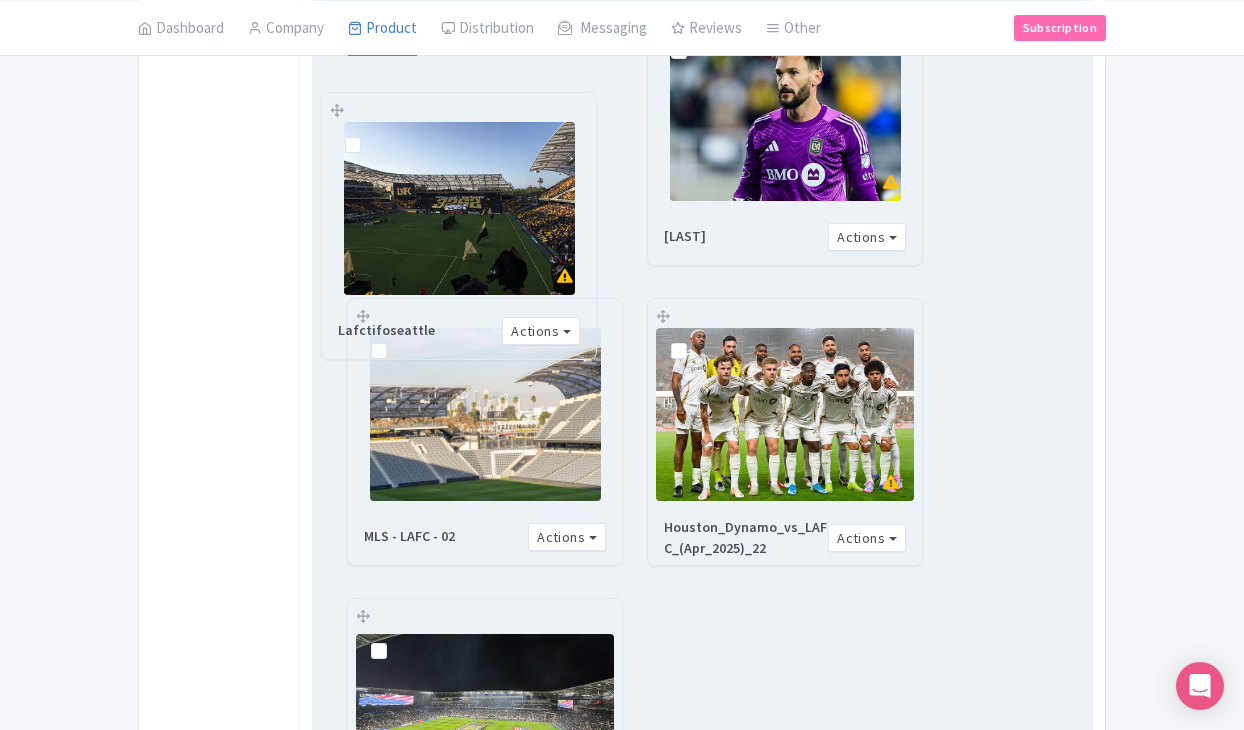 drag, startPoint x: 363, startPoint y: 611, endPoint x: 337, endPoint y: 105, distance: 506.66754 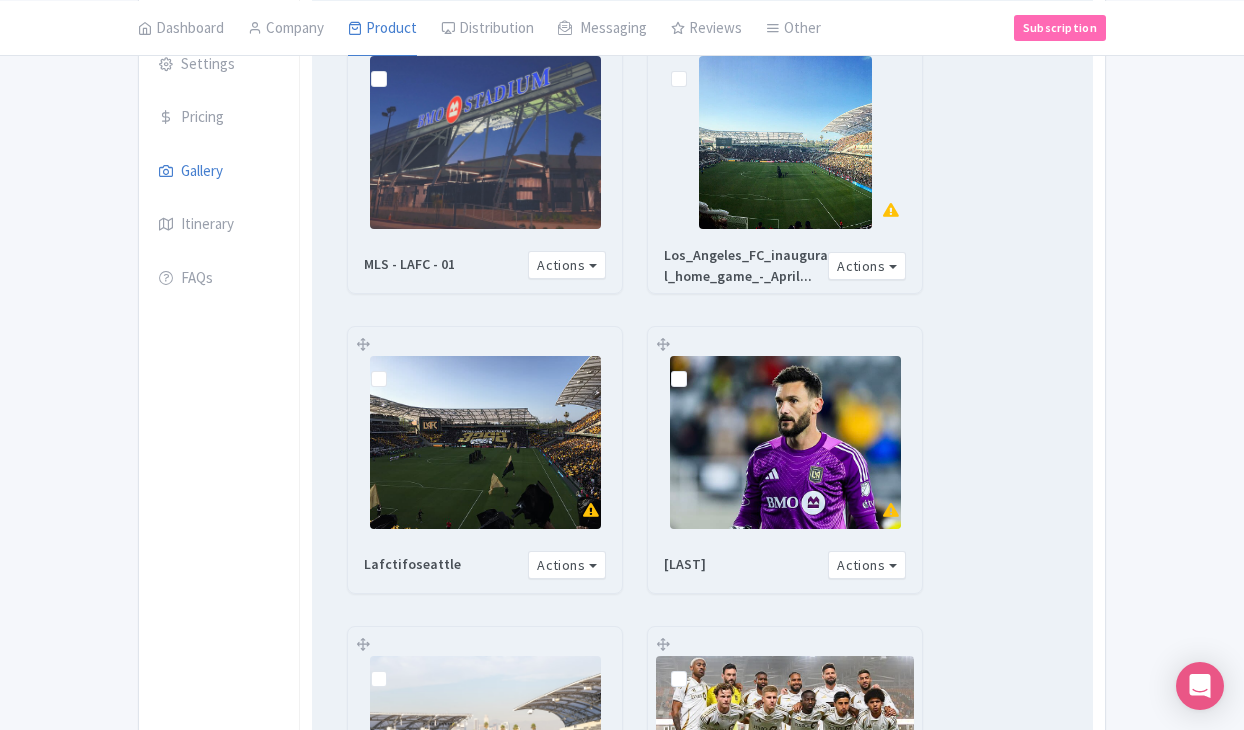 scroll, scrollTop: 286, scrollLeft: 0, axis: vertical 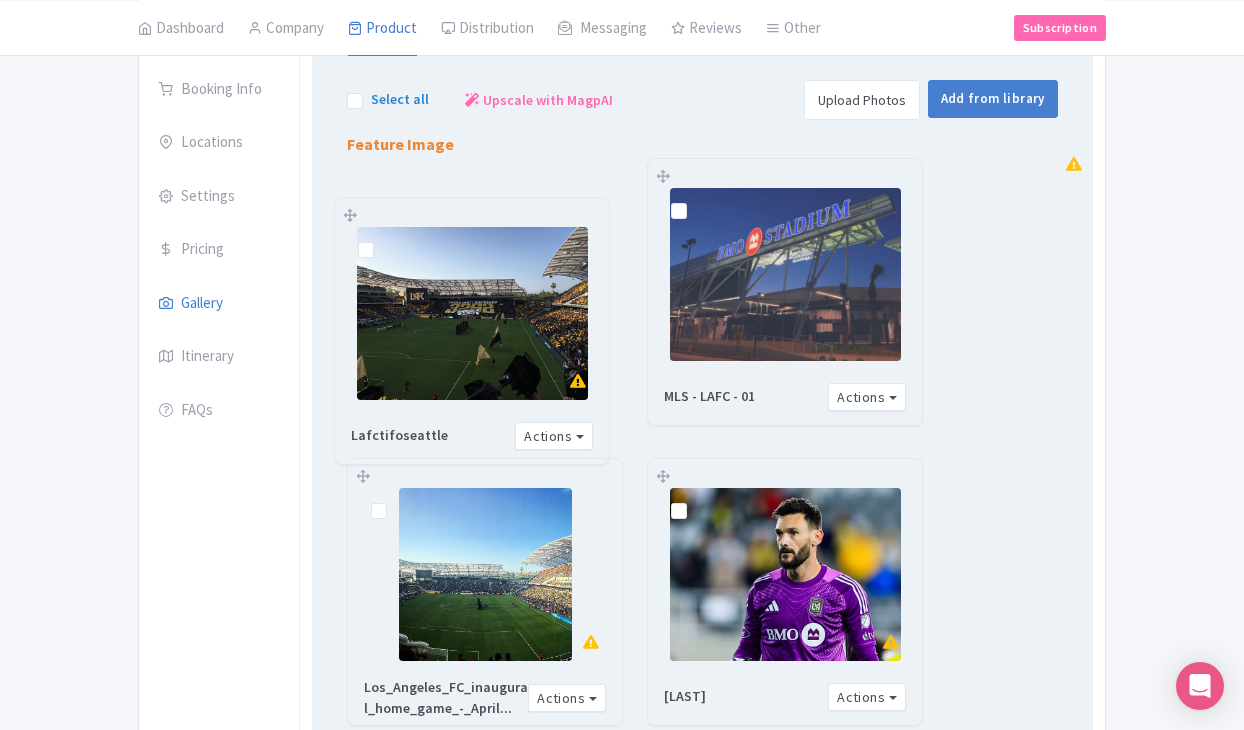 drag, startPoint x: 367, startPoint y: 480, endPoint x: 352, endPoint y: 213, distance: 267.42102 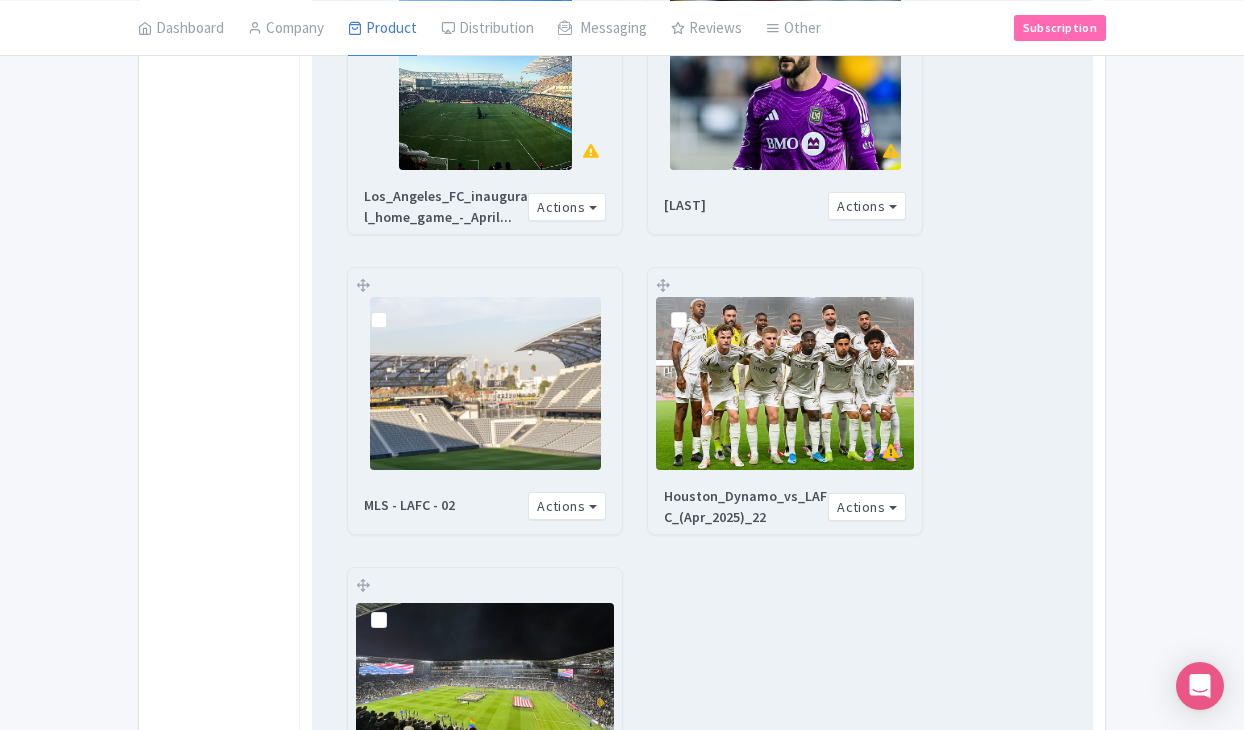 scroll, scrollTop: 795, scrollLeft: 0, axis: vertical 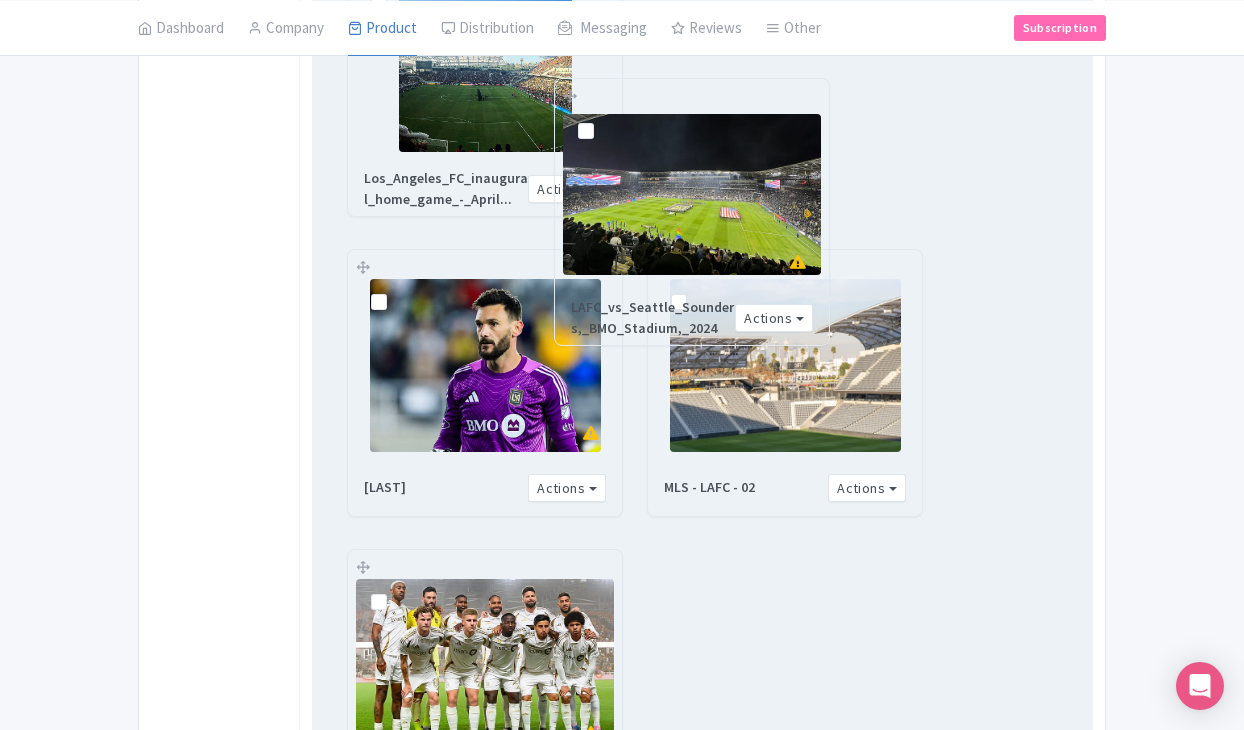drag, startPoint x: 363, startPoint y: 566, endPoint x: 570, endPoint y: 95, distance: 514.48035 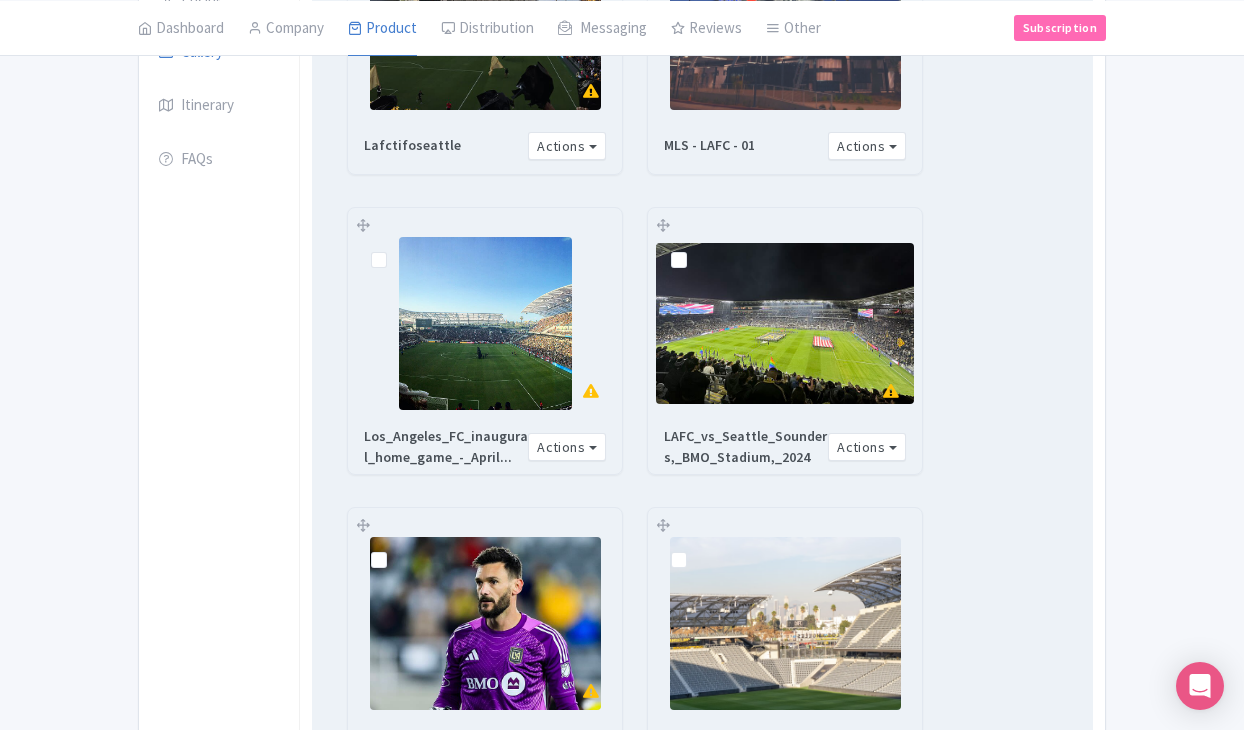 scroll, scrollTop: 489, scrollLeft: 0, axis: vertical 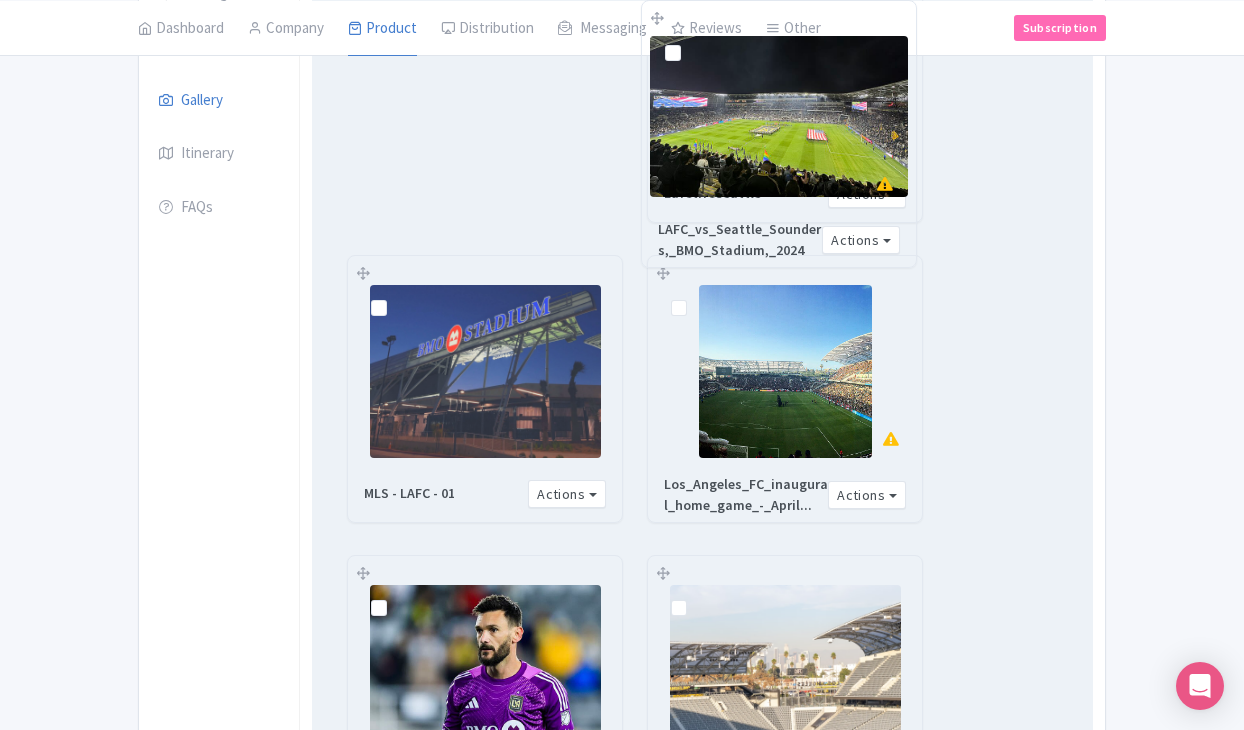 drag, startPoint x: 667, startPoint y: 276, endPoint x: 661, endPoint y: 22, distance: 254.07086 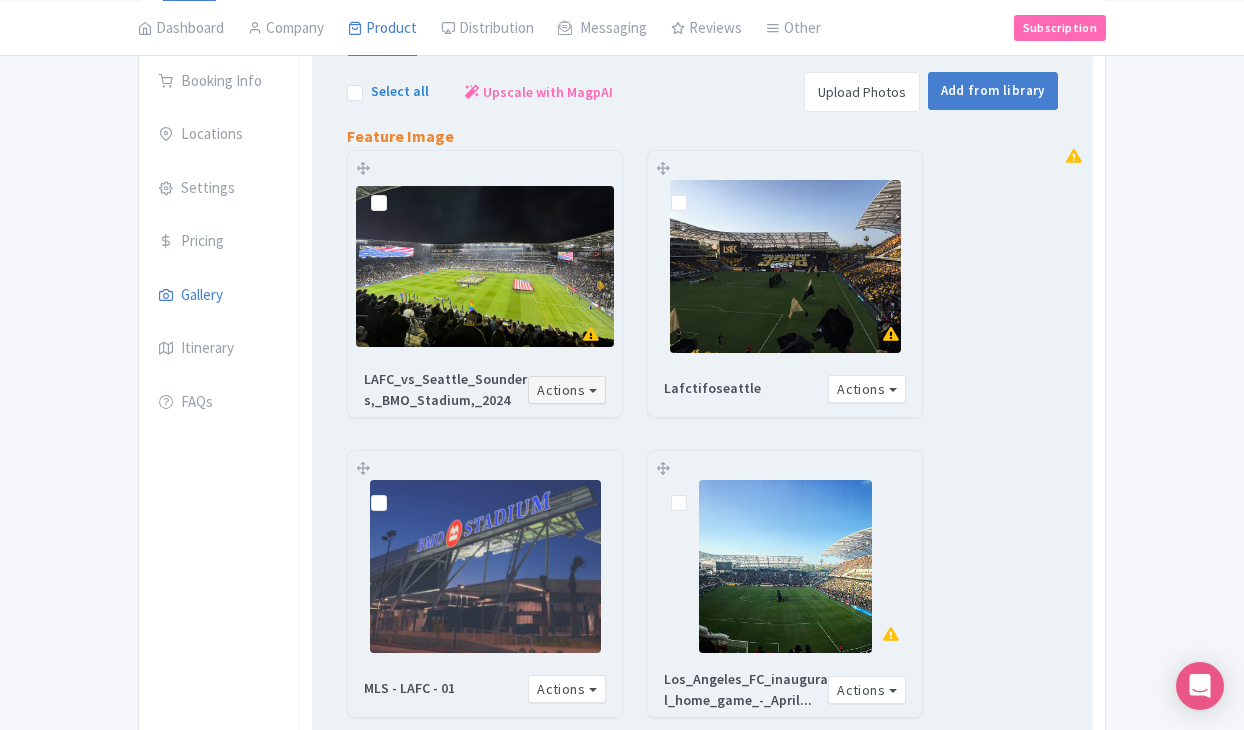 scroll, scrollTop: 287, scrollLeft: 0, axis: vertical 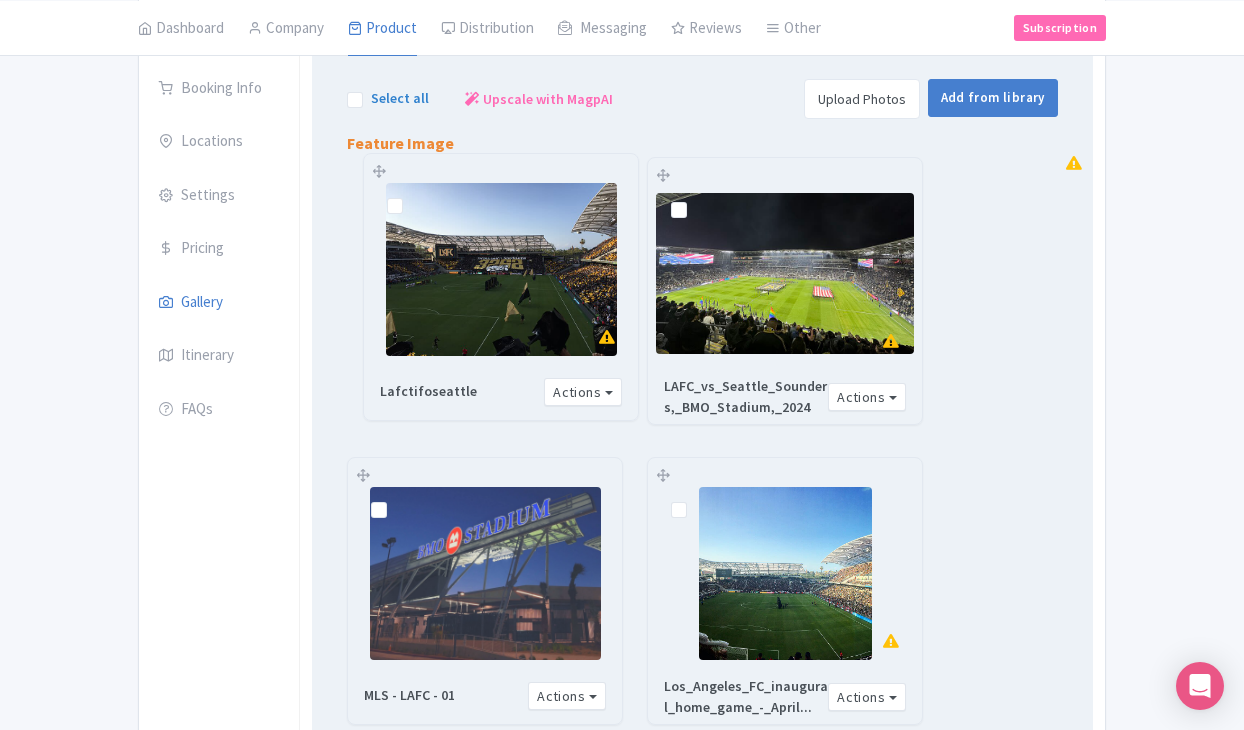 drag, startPoint x: 663, startPoint y: 172, endPoint x: 379, endPoint y: 168, distance: 284.02817 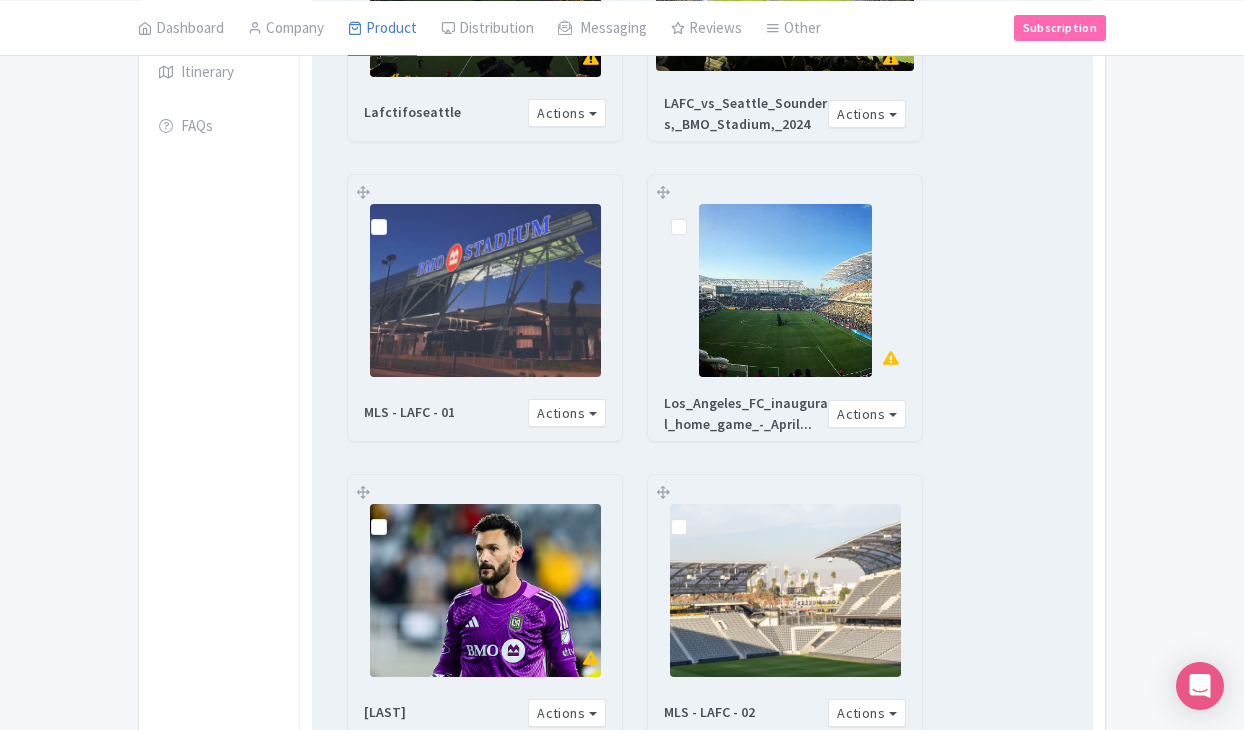 scroll, scrollTop: 550, scrollLeft: 0, axis: vertical 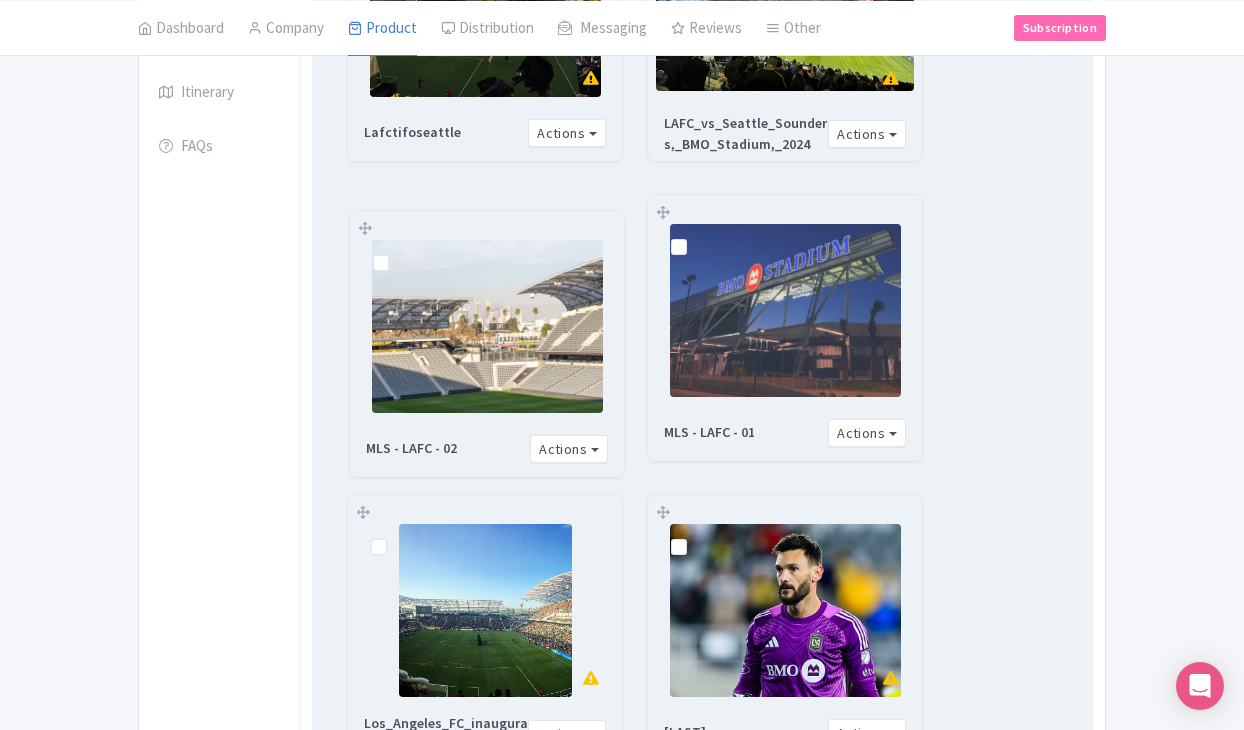 drag, startPoint x: 663, startPoint y: 509, endPoint x: 365, endPoint y: 225, distance: 411.65518 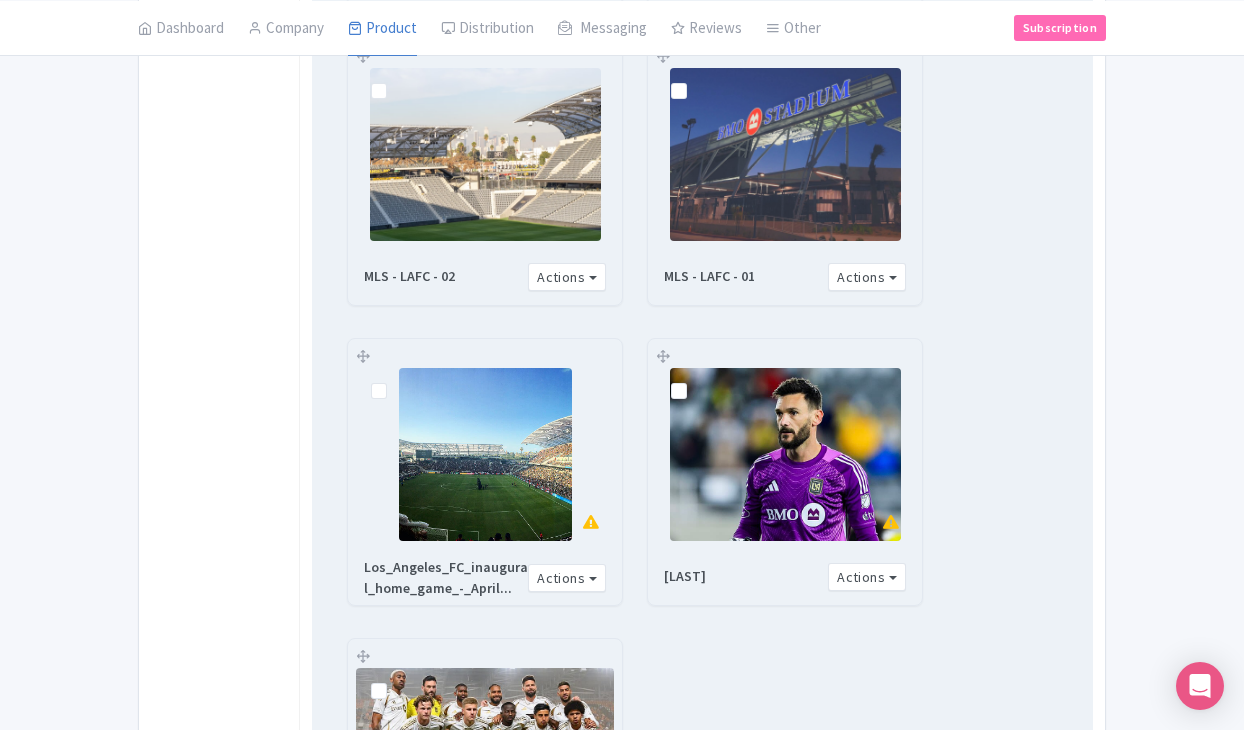 scroll, scrollTop: 680, scrollLeft: 0, axis: vertical 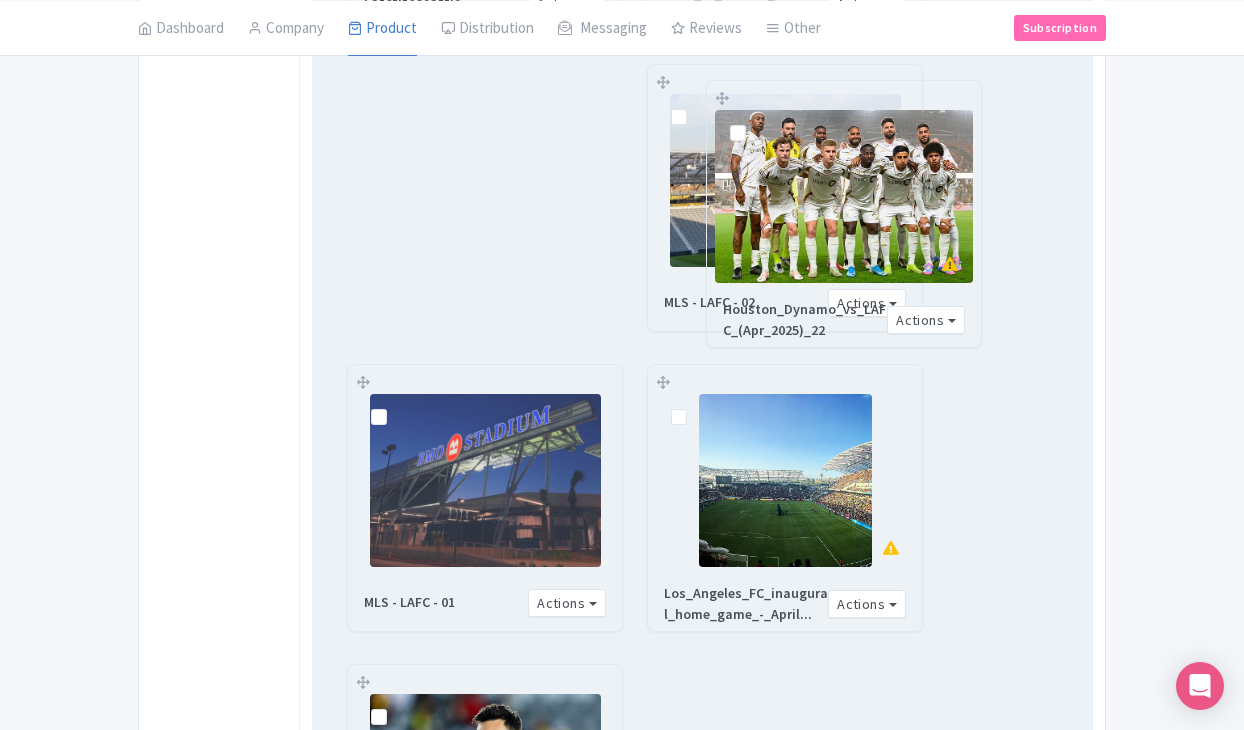 drag, startPoint x: 360, startPoint y: 678, endPoint x: 695, endPoint y: 88, distance: 678.47253 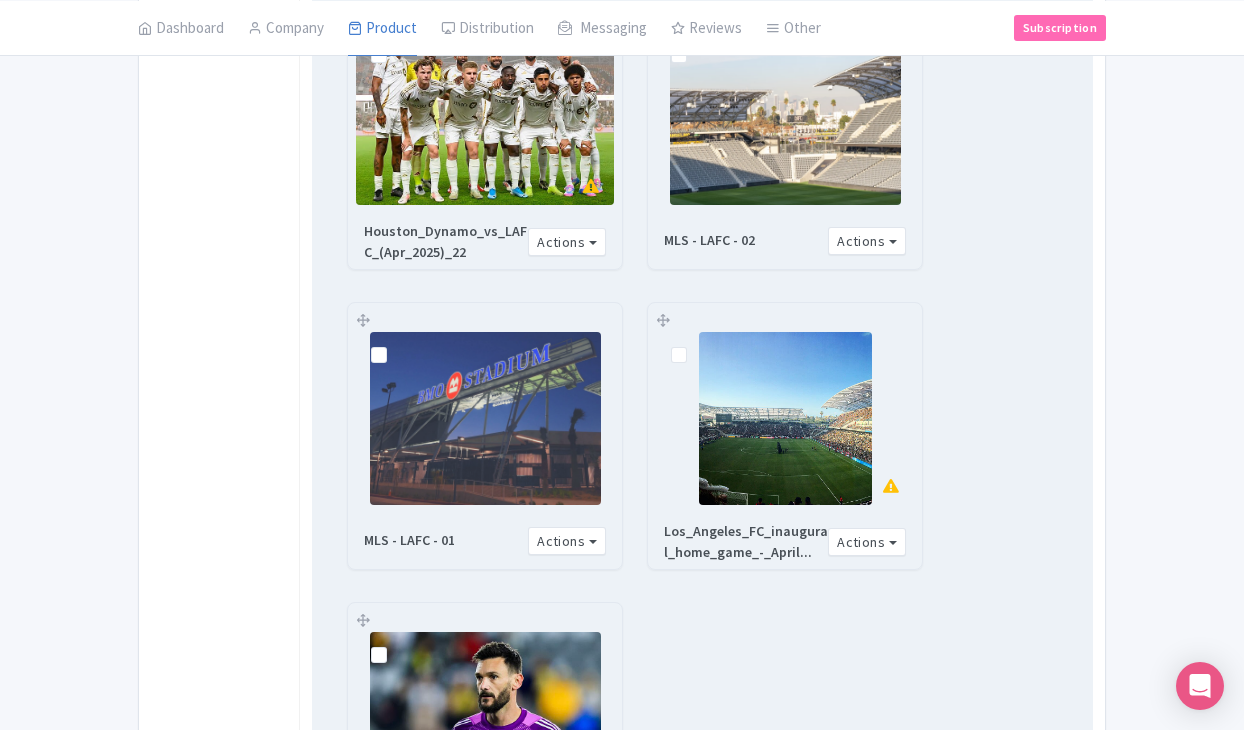 scroll, scrollTop: 787, scrollLeft: 0, axis: vertical 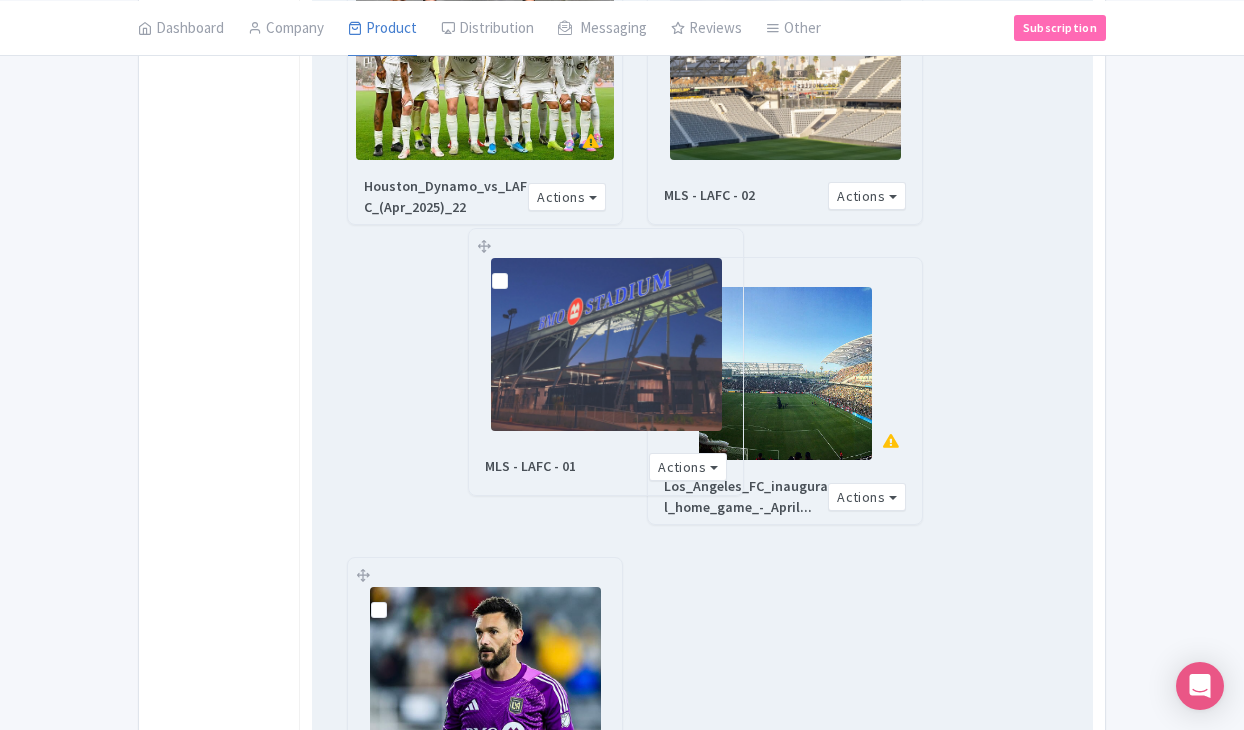 drag, startPoint x: 362, startPoint y: 268, endPoint x: 455, endPoint y: 248, distance: 95.12623 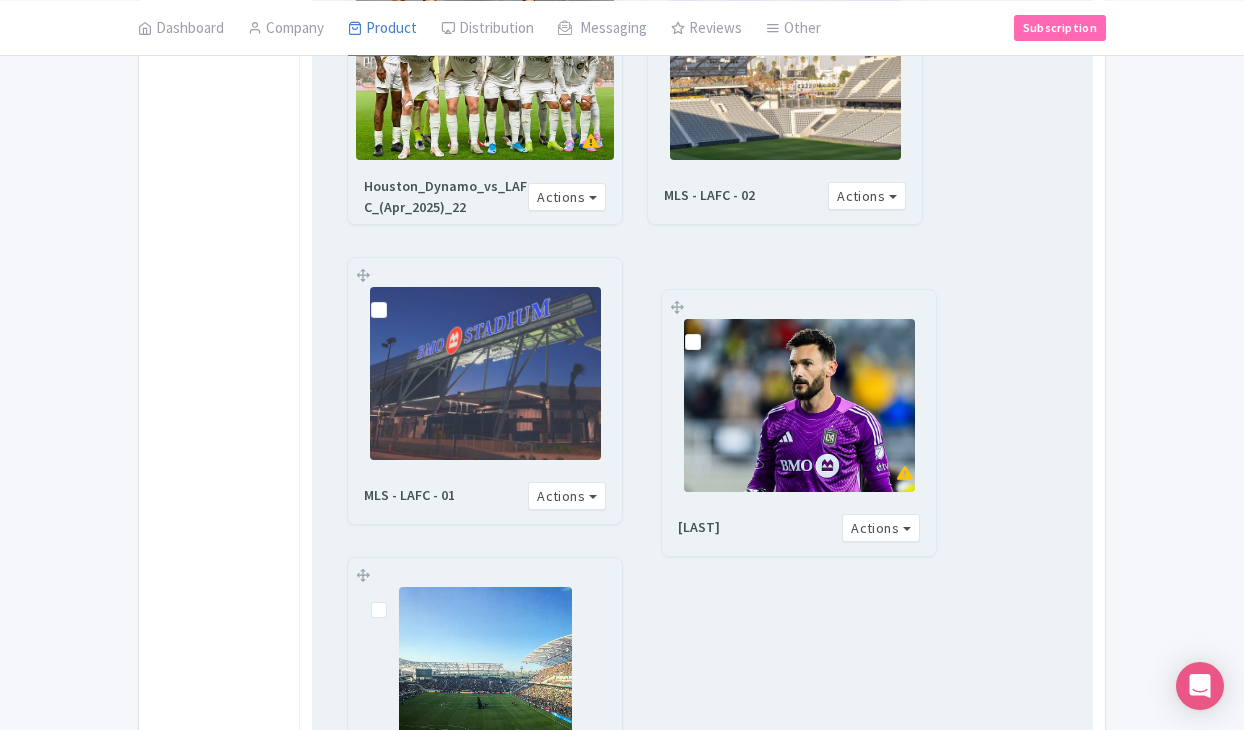 drag, startPoint x: 360, startPoint y: 578, endPoint x: 674, endPoint y: 310, distance: 412.81958 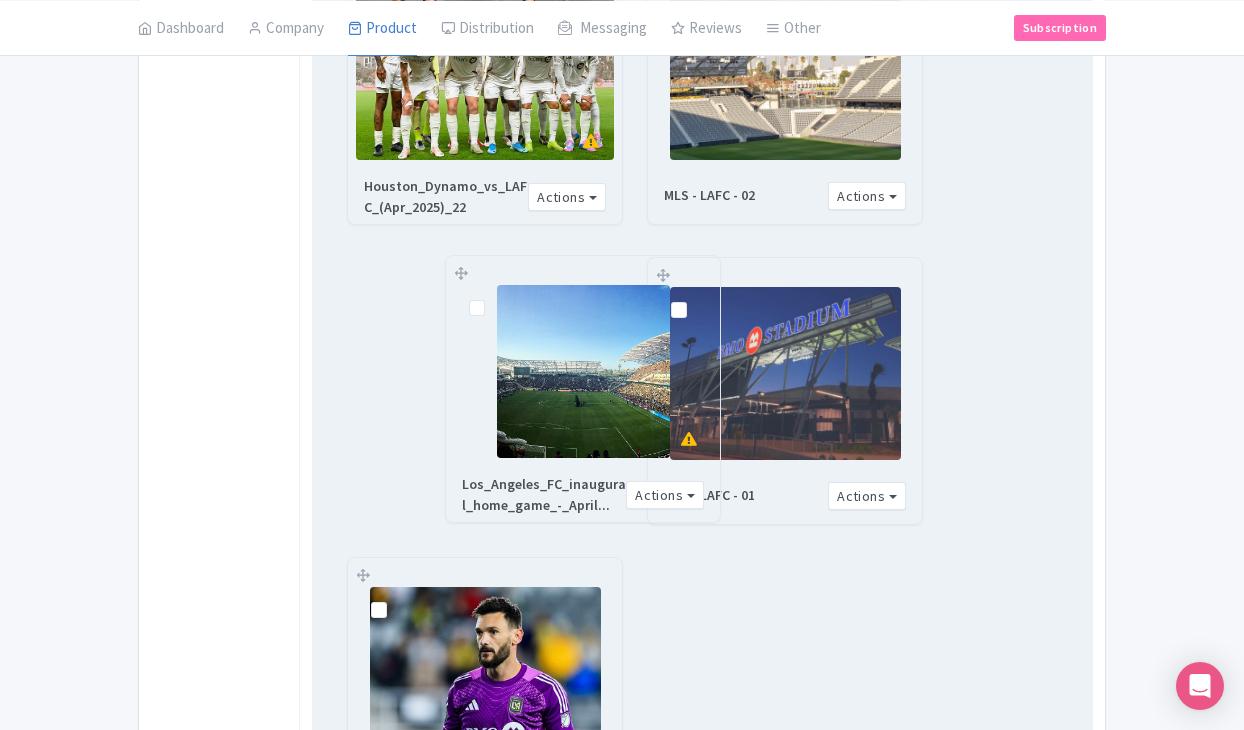 drag, startPoint x: 364, startPoint y: 568, endPoint x: 462, endPoint y: 266, distance: 317.50275 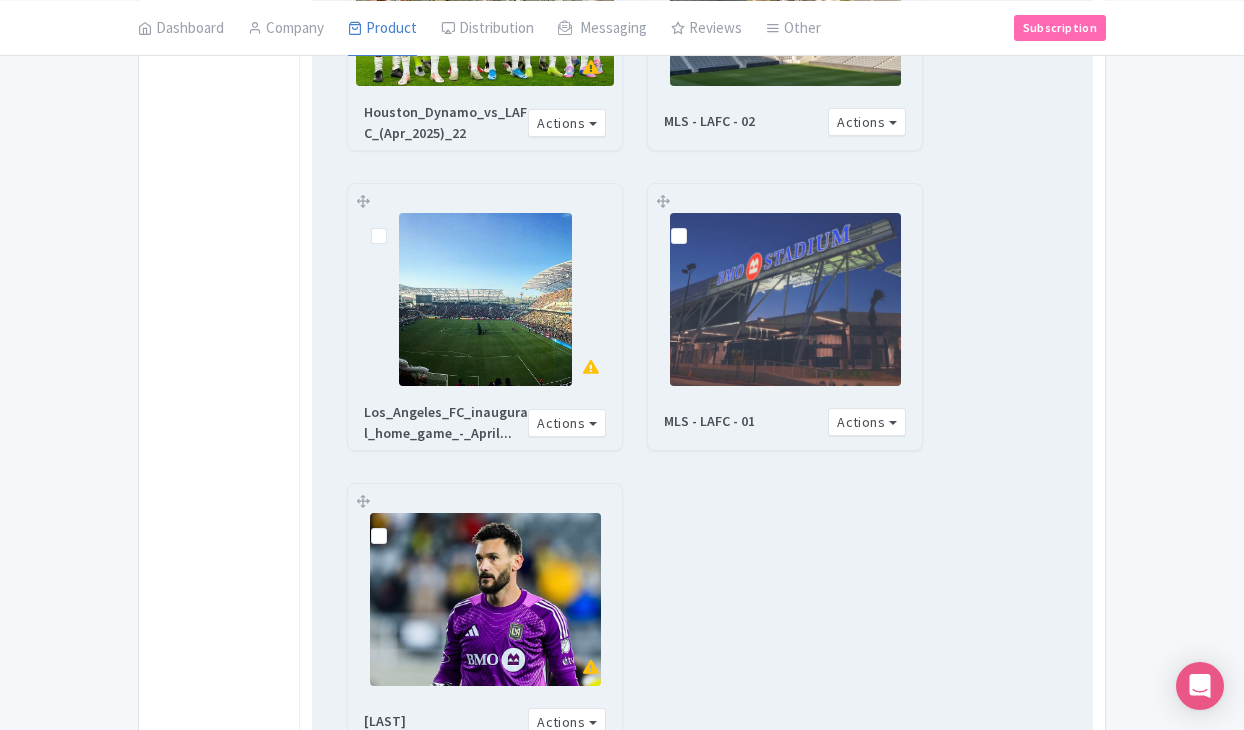 scroll, scrollTop: 881, scrollLeft: 0, axis: vertical 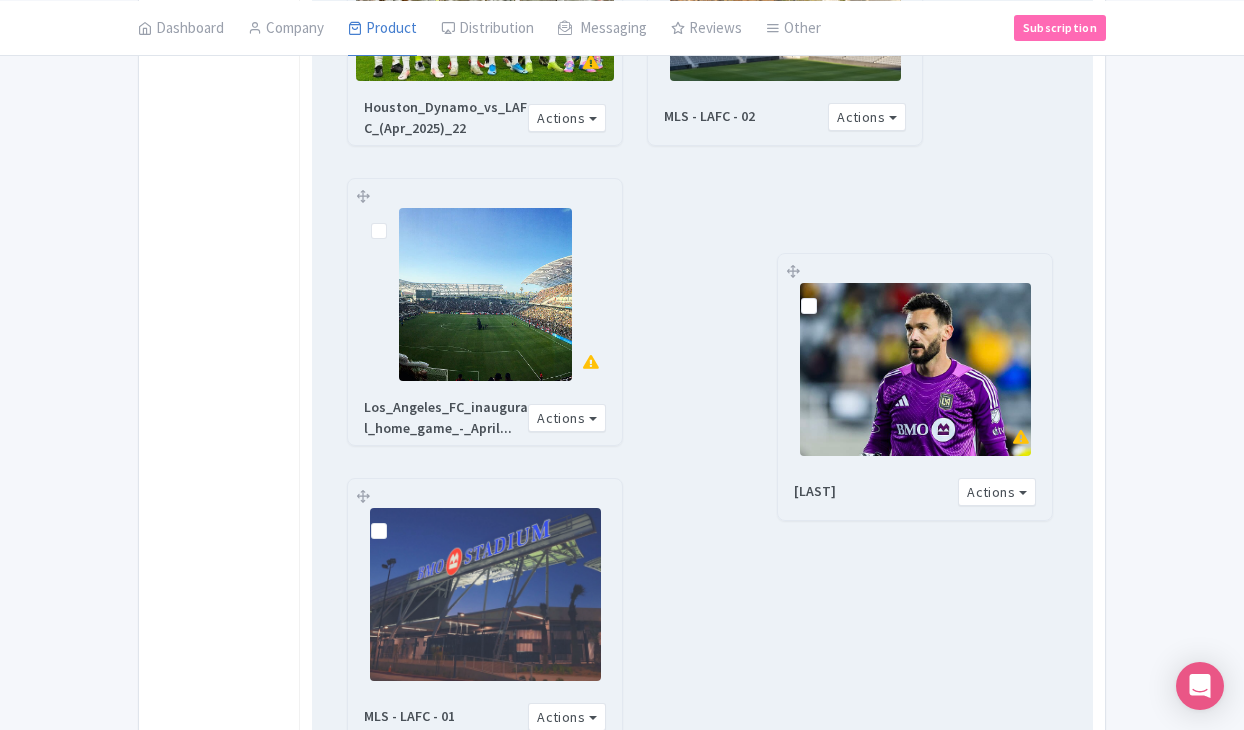drag, startPoint x: 364, startPoint y: 479, endPoint x: 794, endPoint y: 268, distance: 478.97913 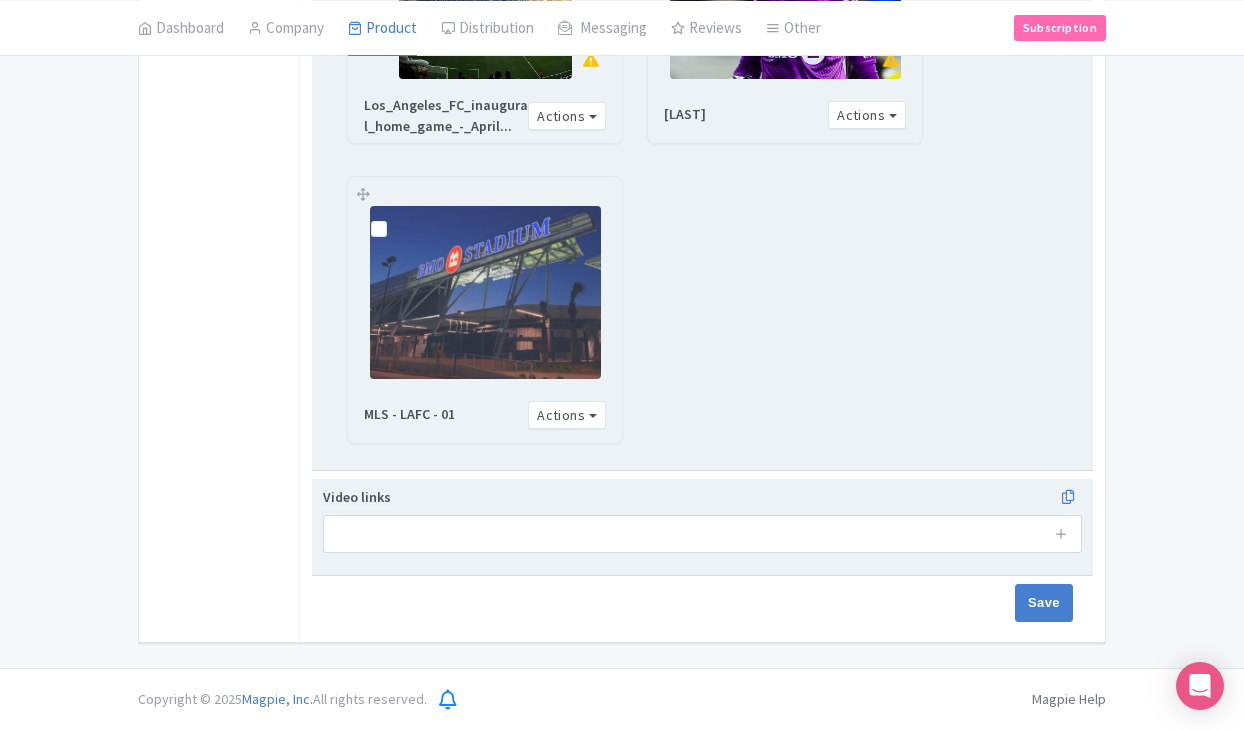 scroll, scrollTop: 1166, scrollLeft: 0, axis: vertical 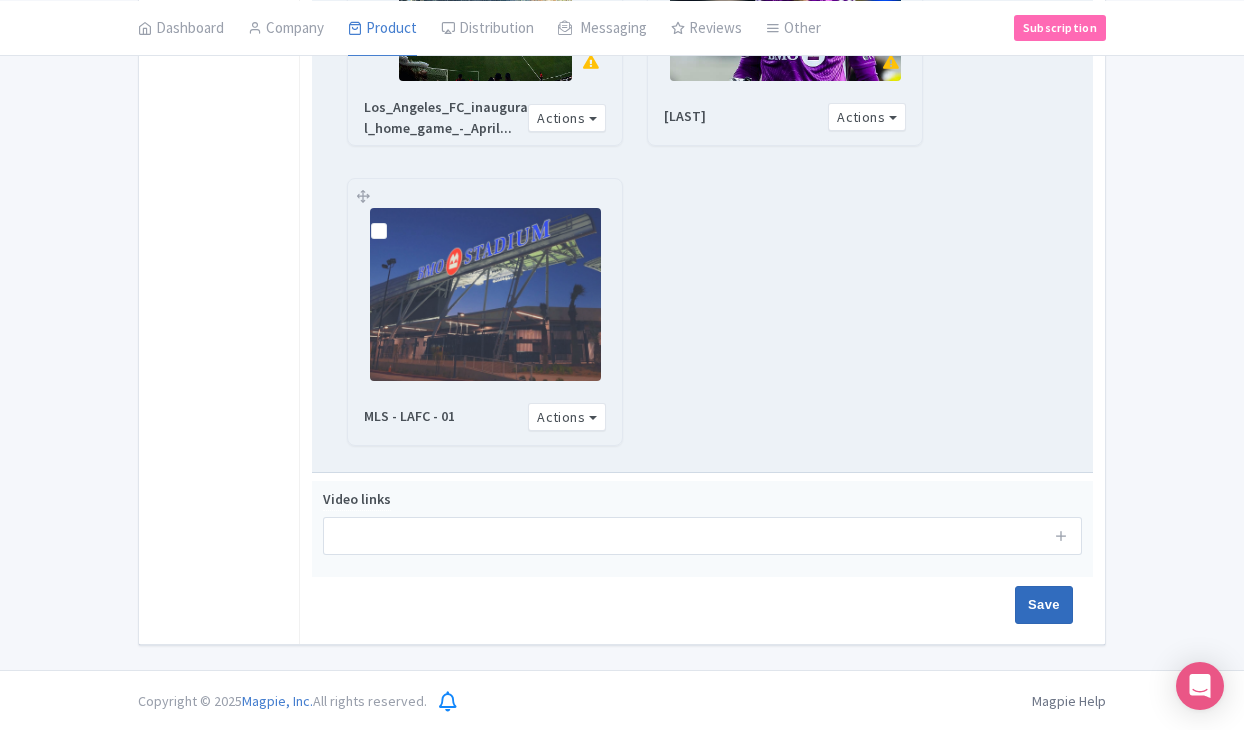 click on "Save" at bounding box center [1044, 605] 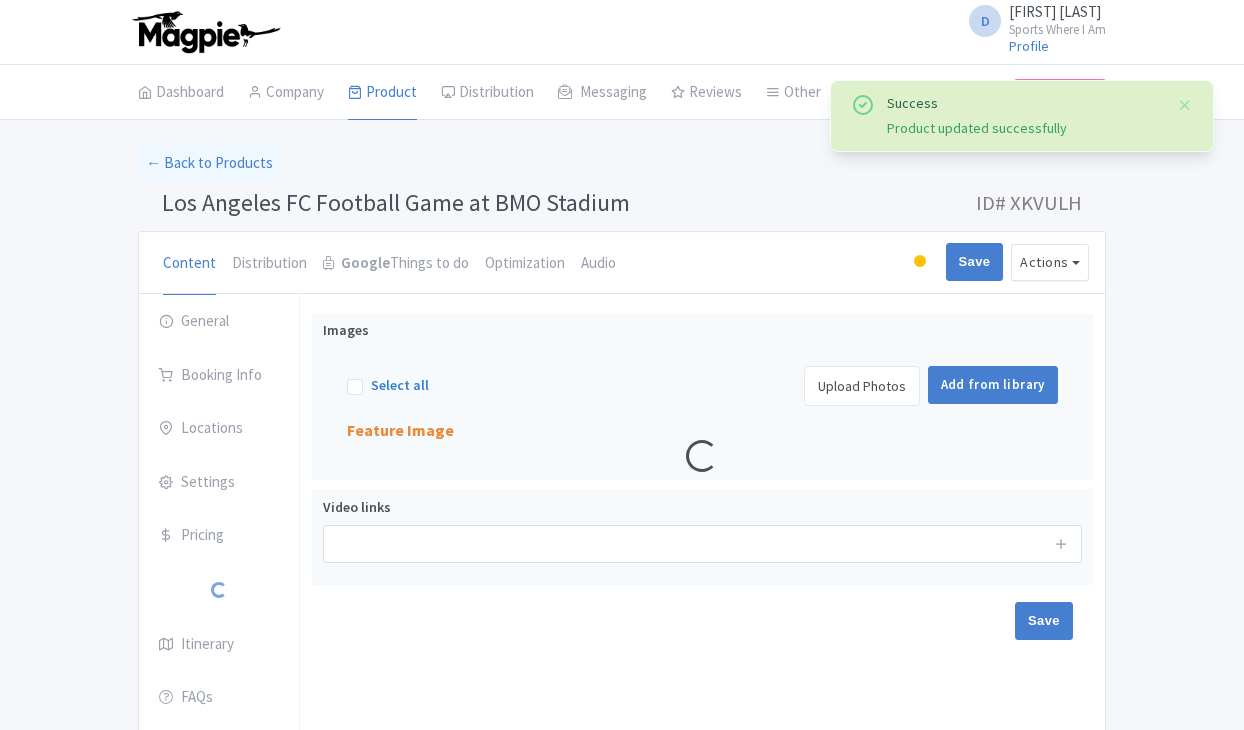 scroll, scrollTop: 83, scrollLeft: 0, axis: vertical 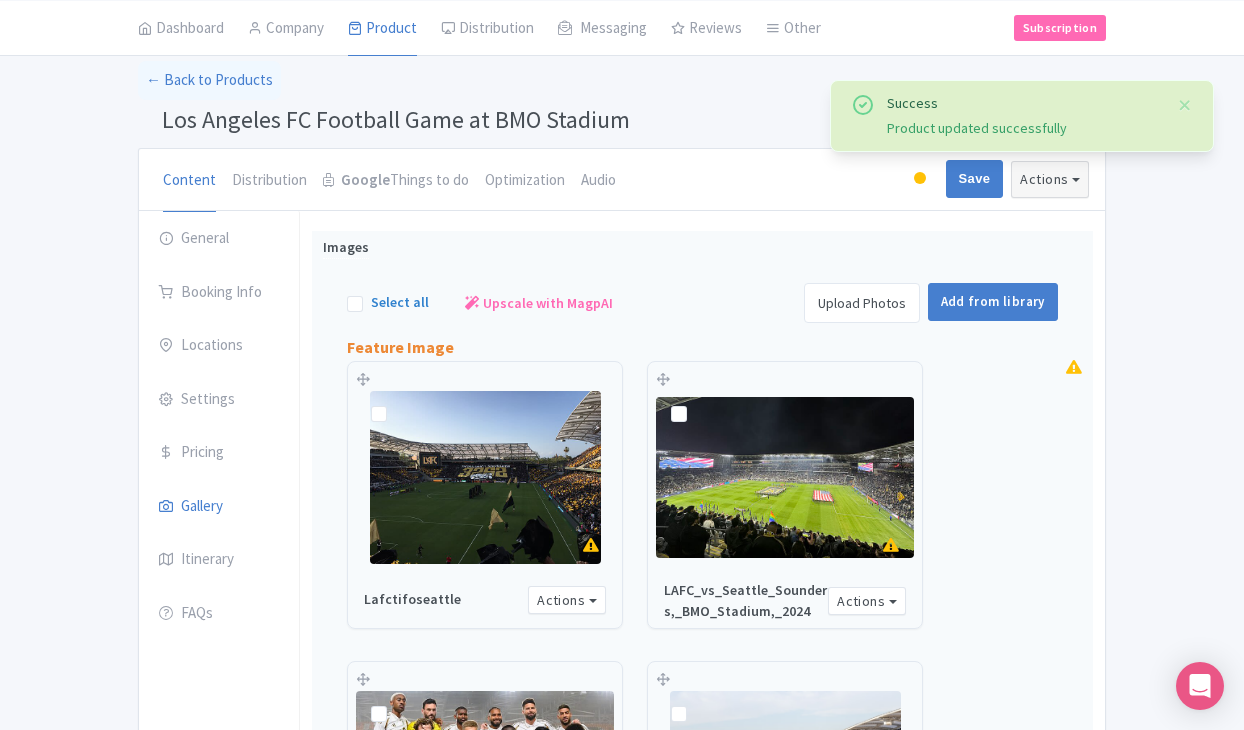 click on "Actions" at bounding box center [1050, 179] 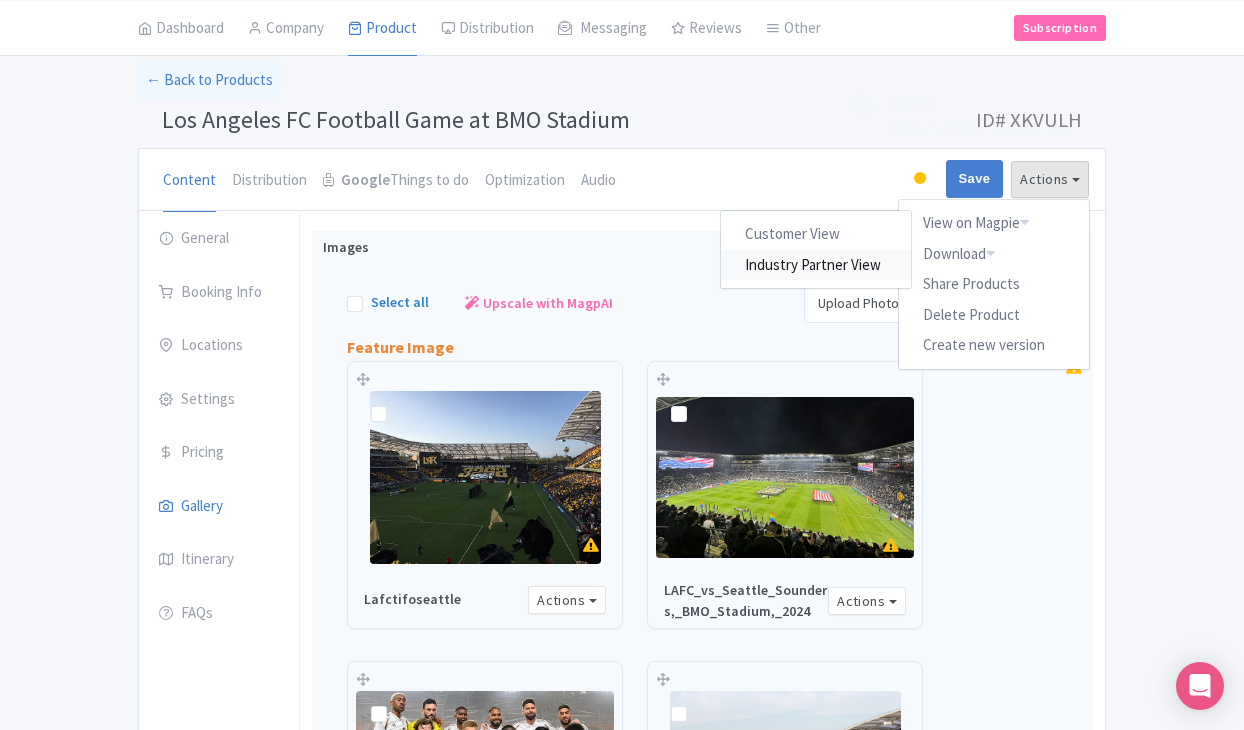 click on "Industry Partner View" at bounding box center (817, 264) 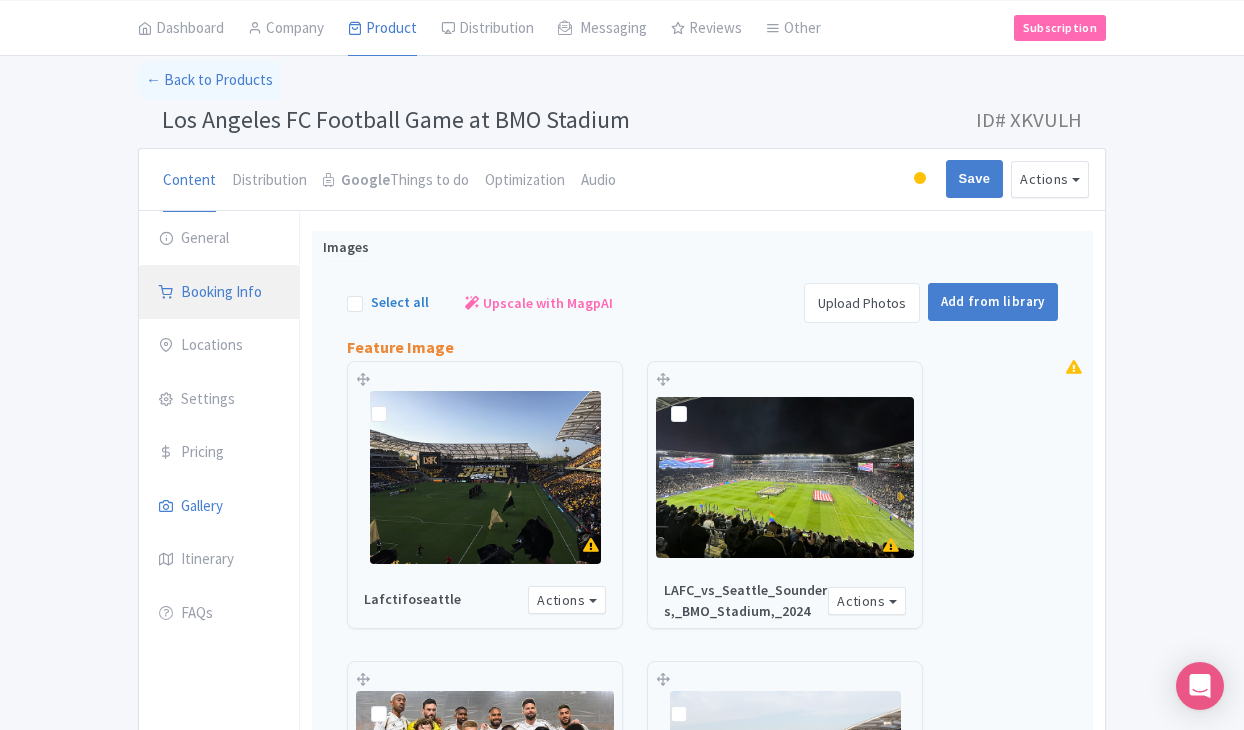 click on "Booking Info" at bounding box center [219, 293] 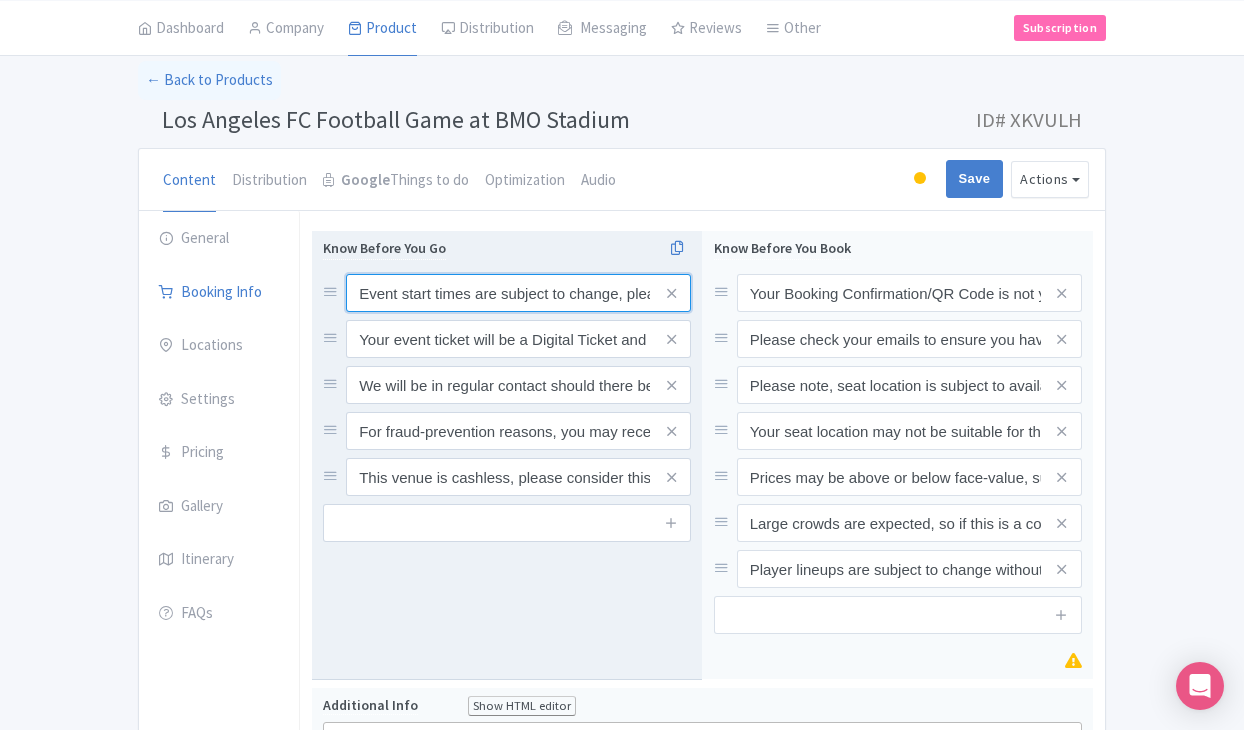 drag, startPoint x: 352, startPoint y: 287, endPoint x: 402, endPoint y: 332, distance: 67.26812 